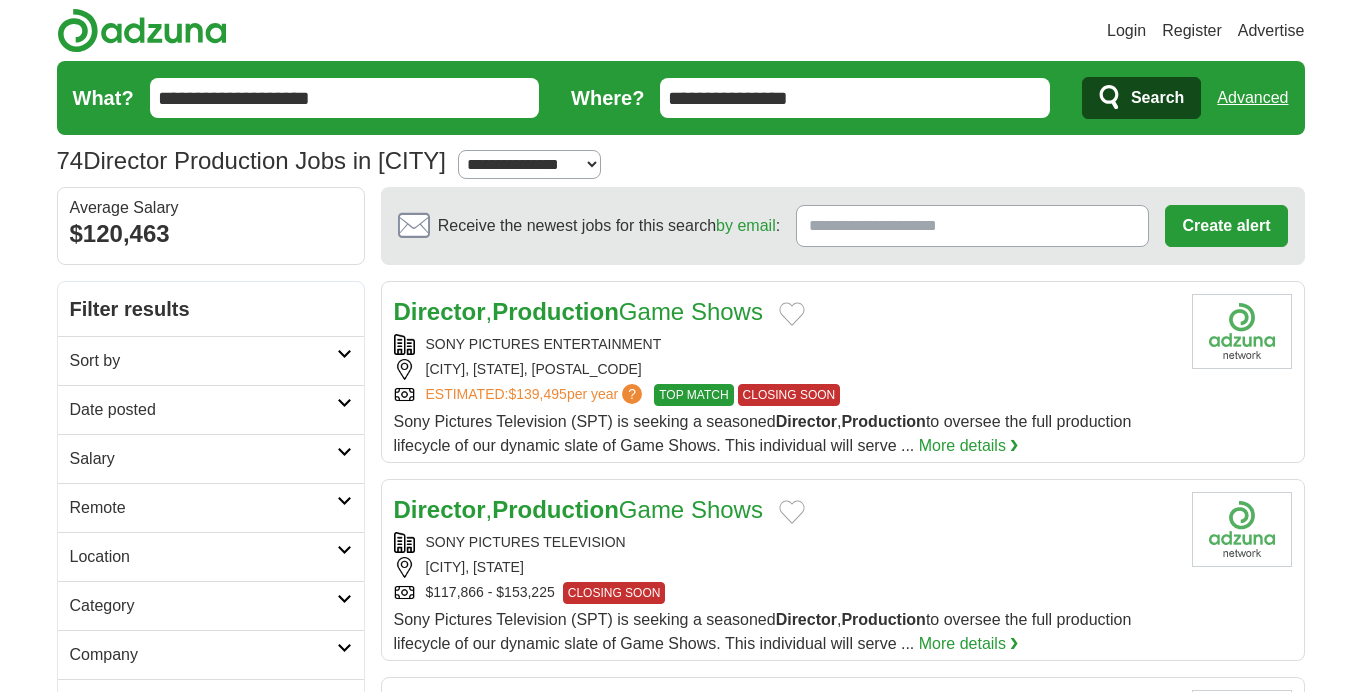 scroll, scrollTop: 0, scrollLeft: 0, axis: both 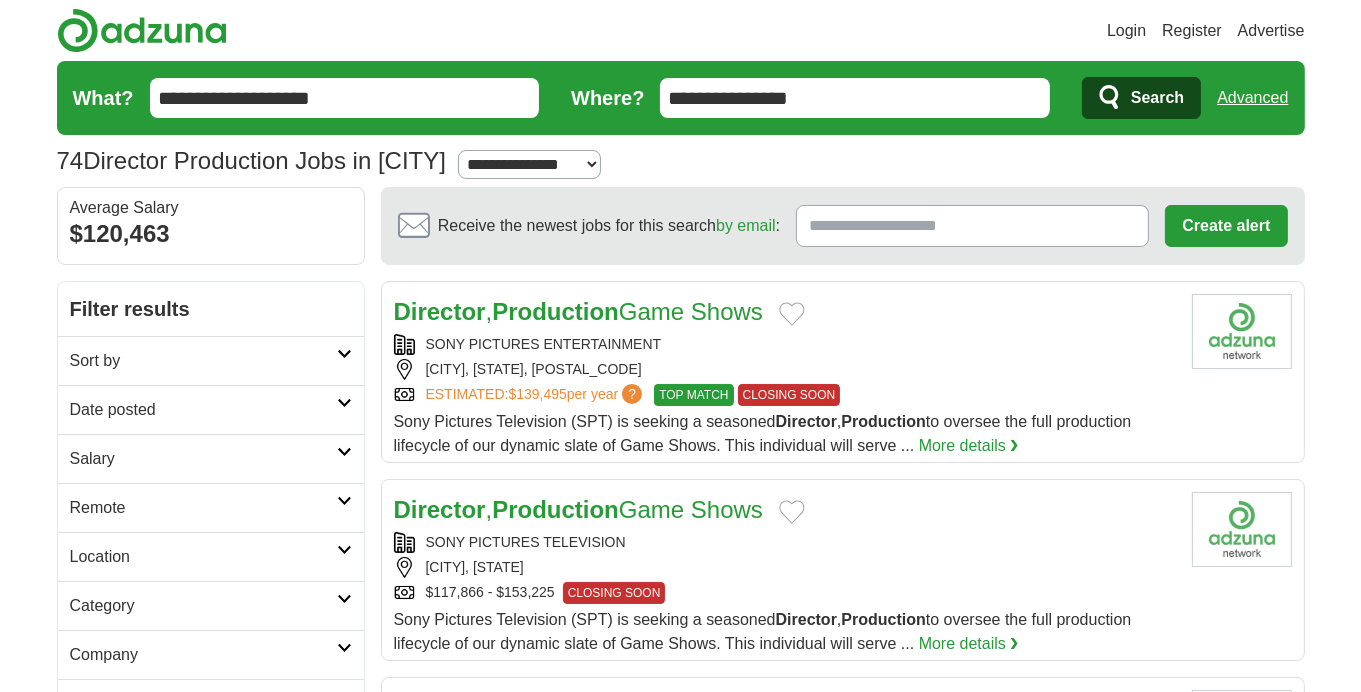 click on "Date posted" at bounding box center (211, 409) 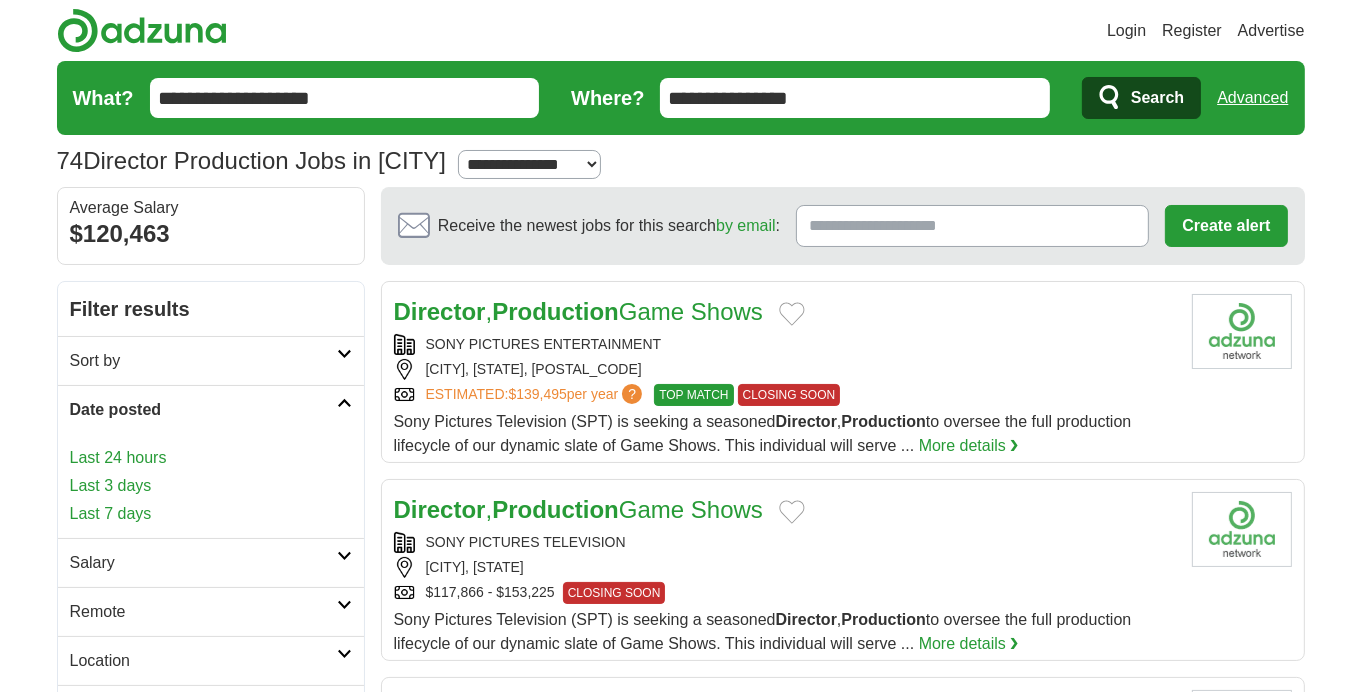 click on "Last 24 hours" at bounding box center (211, 458) 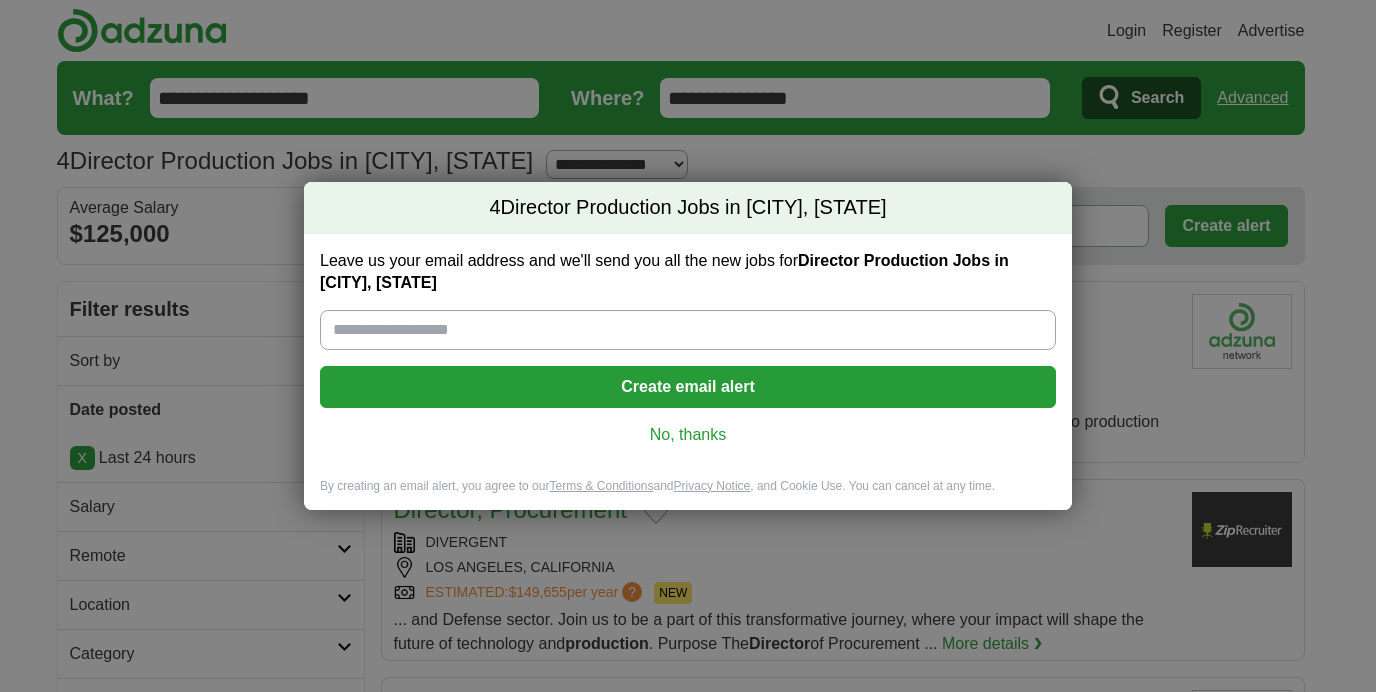 scroll, scrollTop: 0, scrollLeft: 0, axis: both 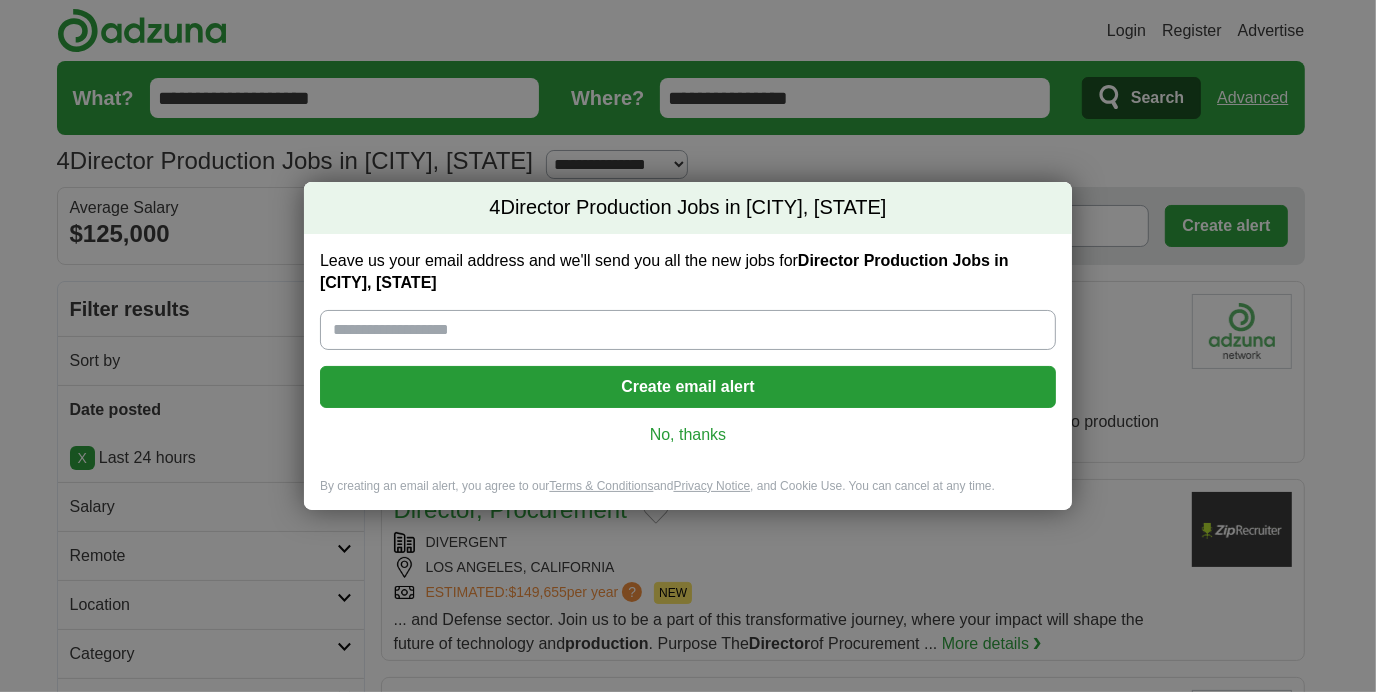 click on "No, thanks" at bounding box center [688, 435] 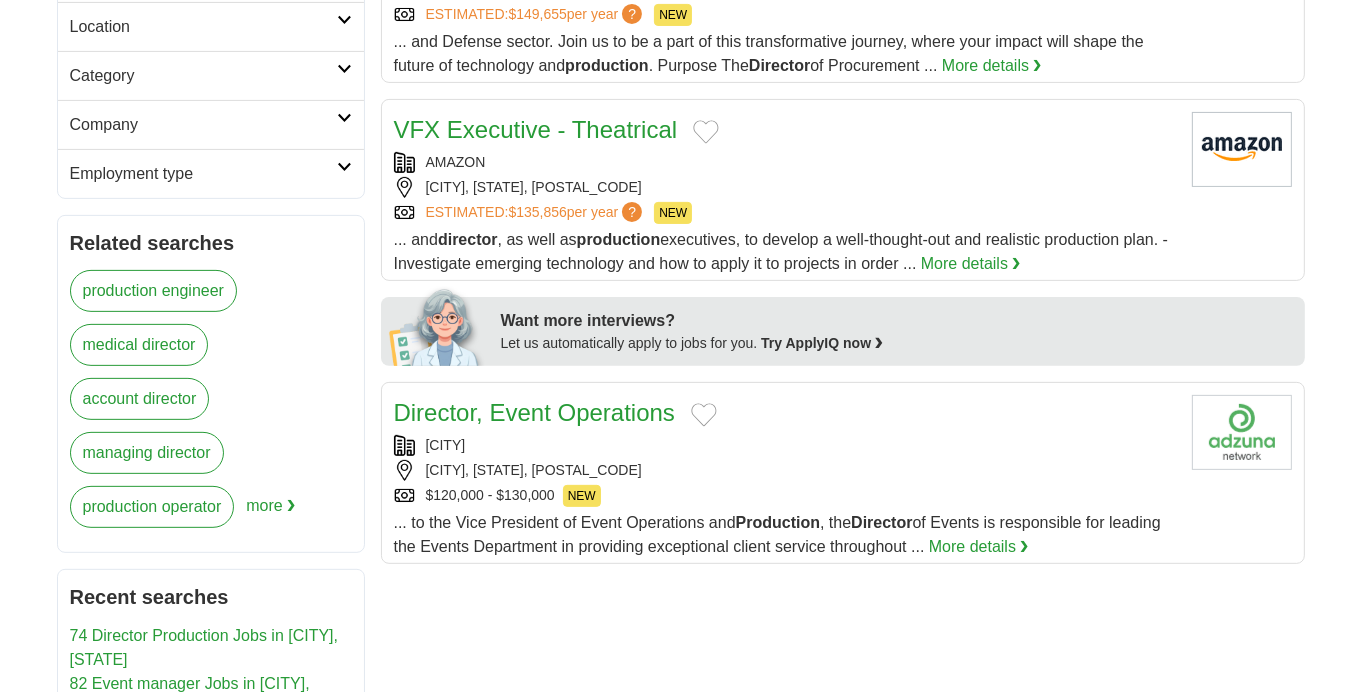 scroll, scrollTop: 0, scrollLeft: 0, axis: both 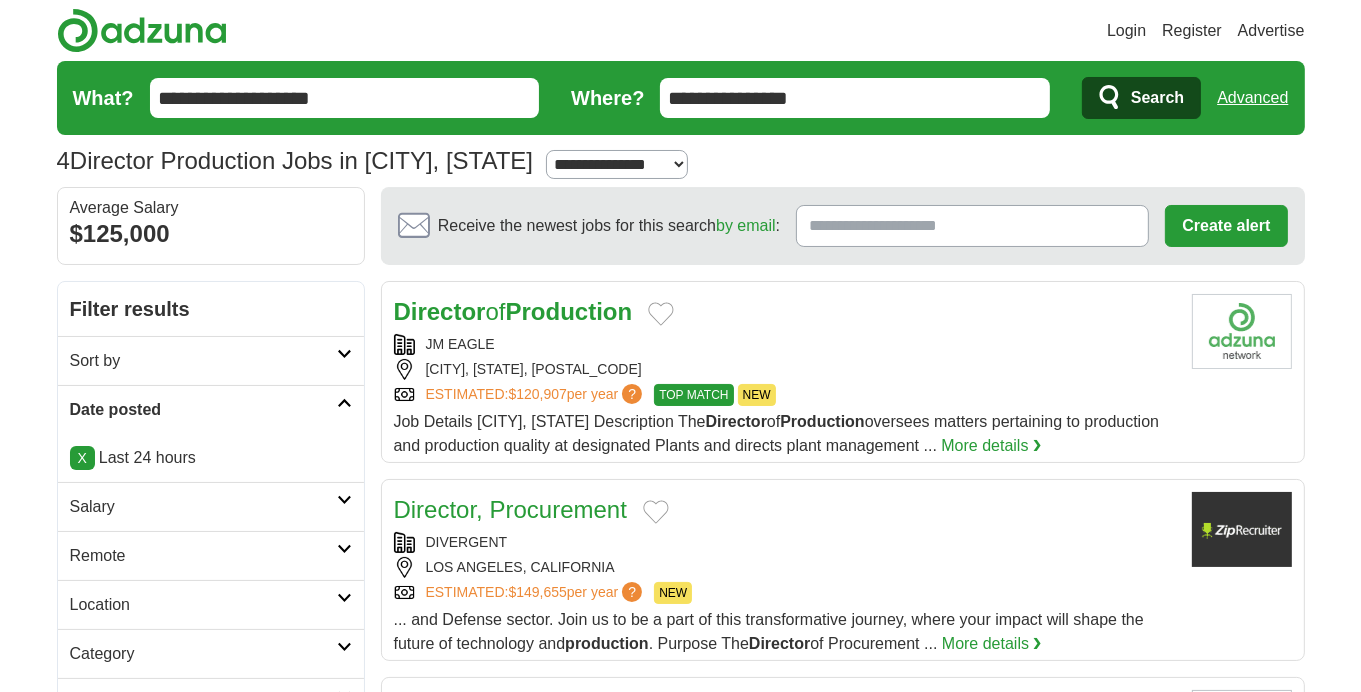 drag, startPoint x: 843, startPoint y: 99, endPoint x: 629, endPoint y: 106, distance: 214.11446 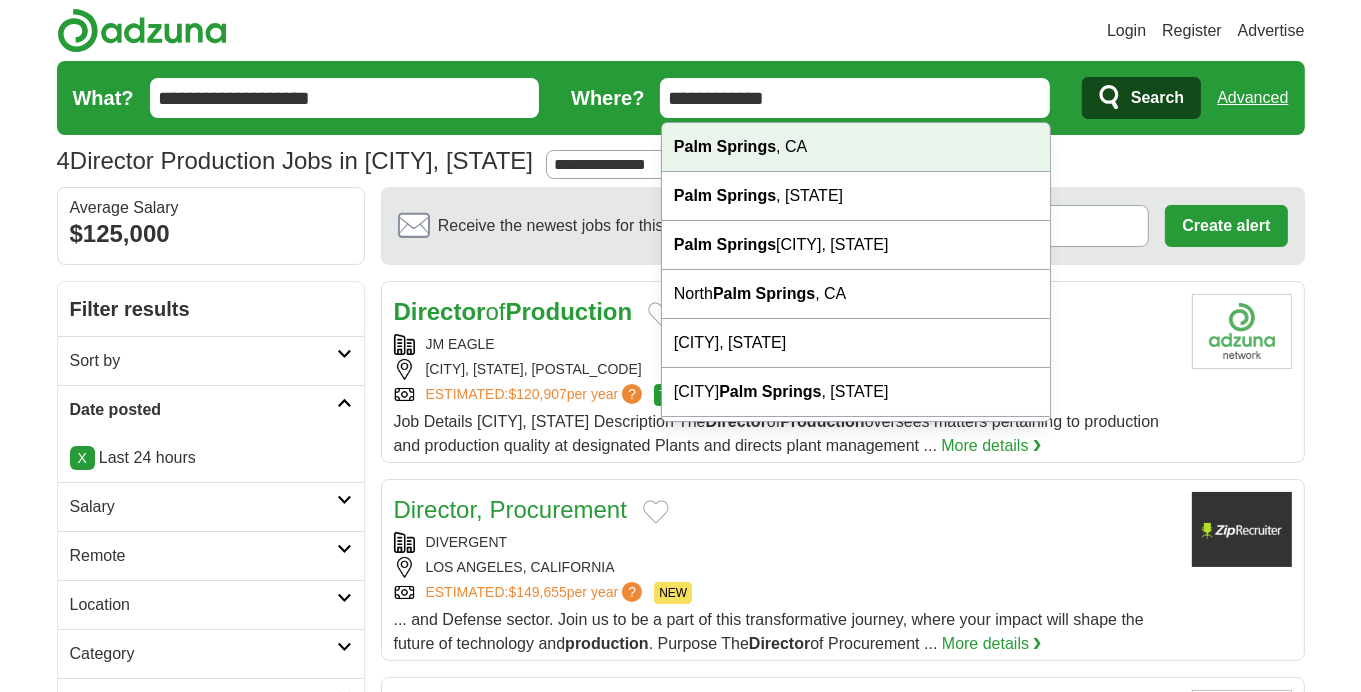 click on "Palm Springs" at bounding box center (725, 146) 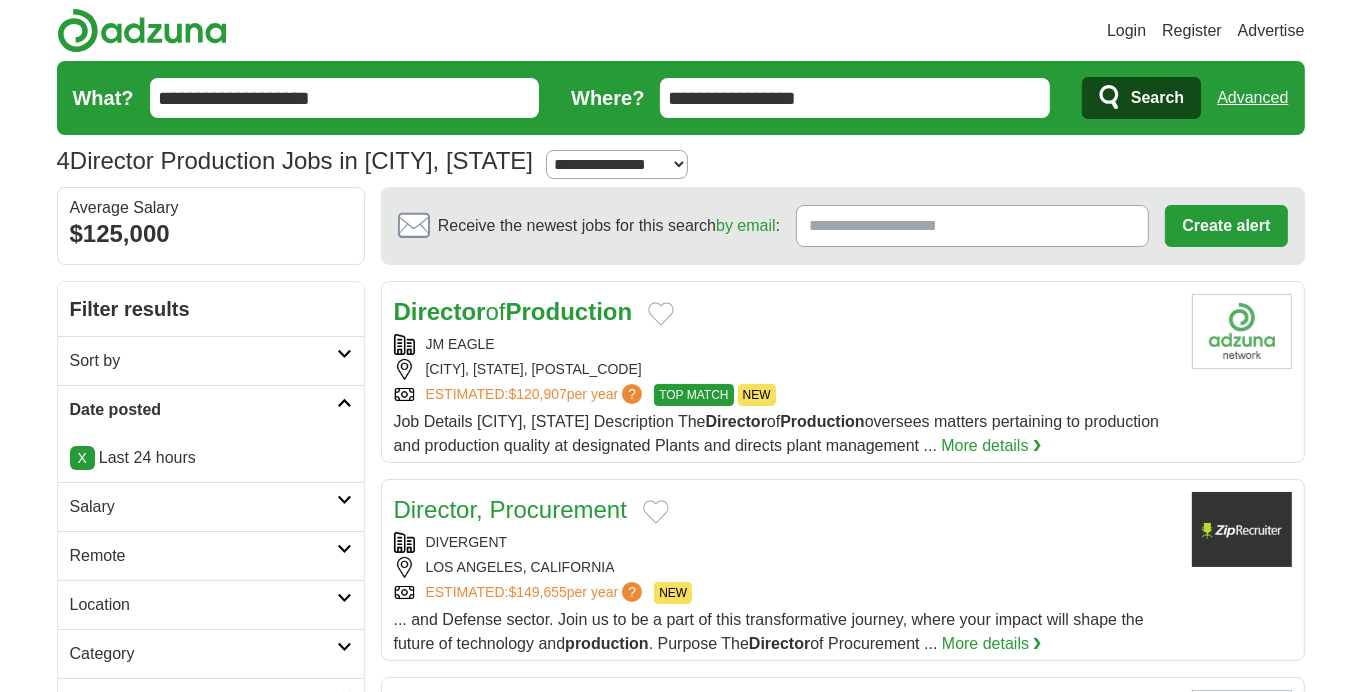 click on "Search" at bounding box center (1157, 98) 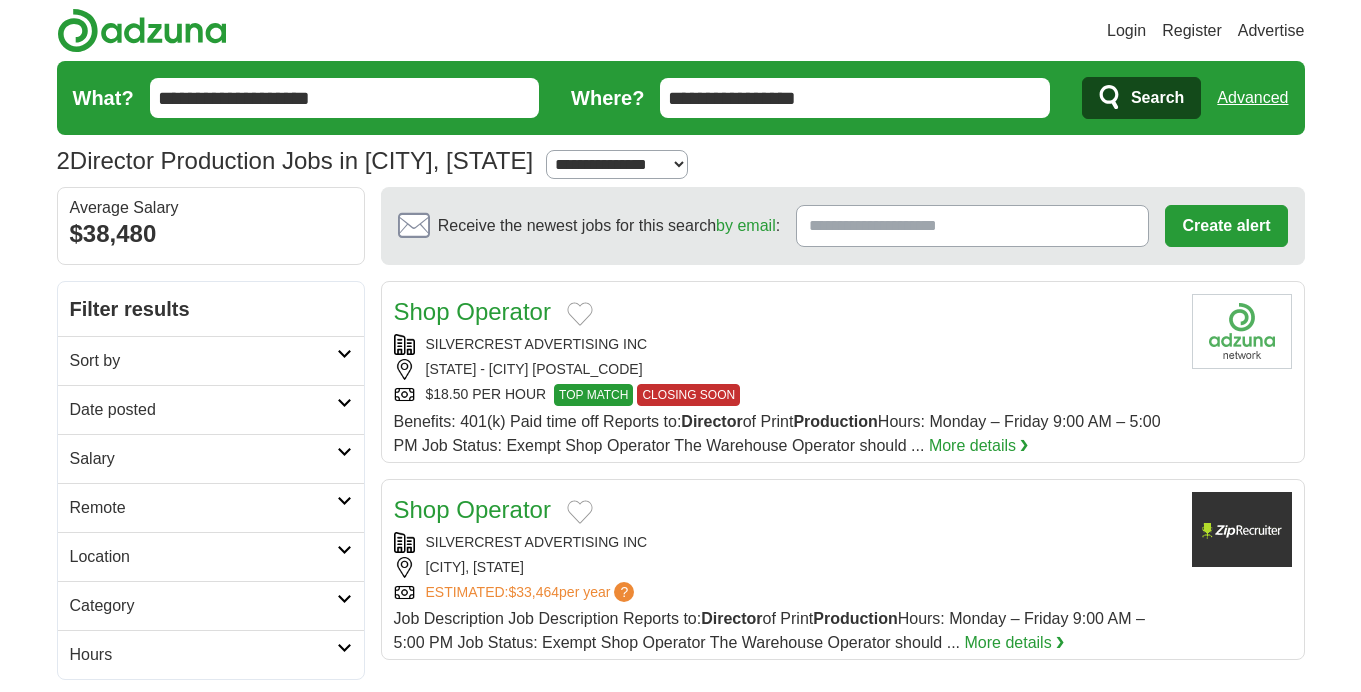 scroll, scrollTop: 0, scrollLeft: 0, axis: both 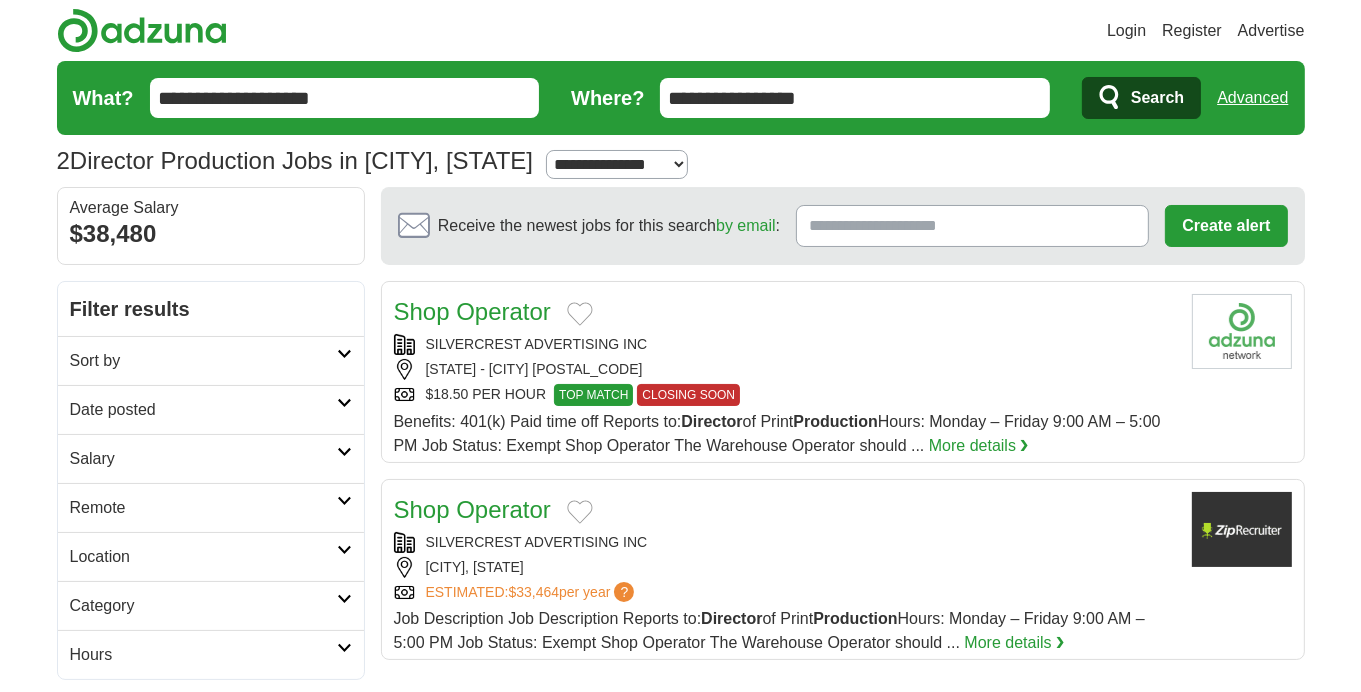 click on "Date posted" at bounding box center [203, 410] 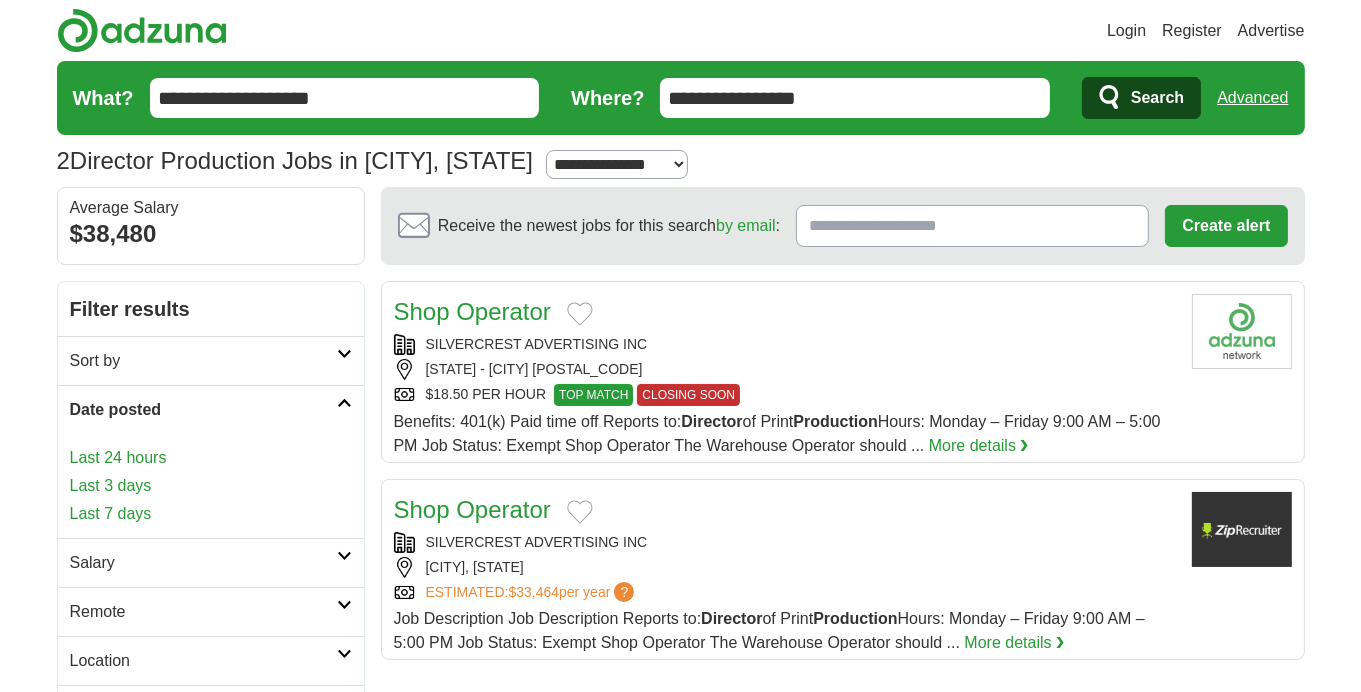click on "Last 24 hours" at bounding box center [211, 458] 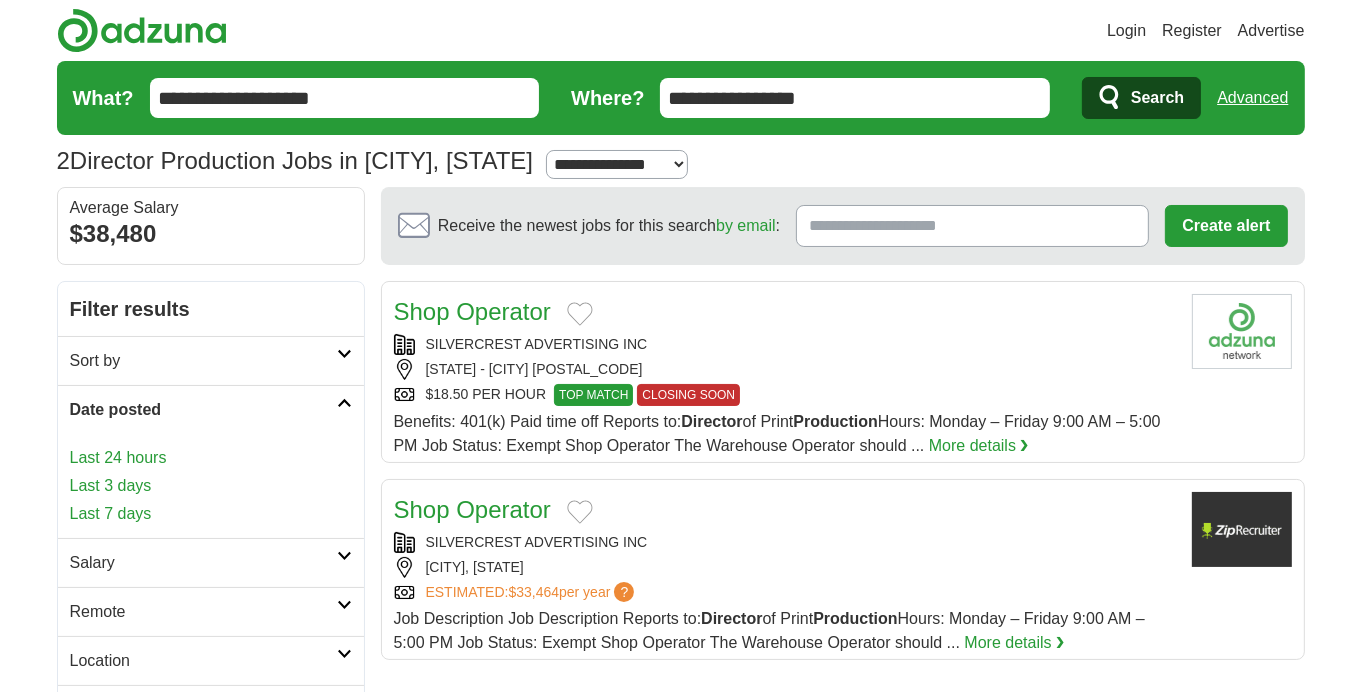 click on "Last 3 days" at bounding box center (211, 486) 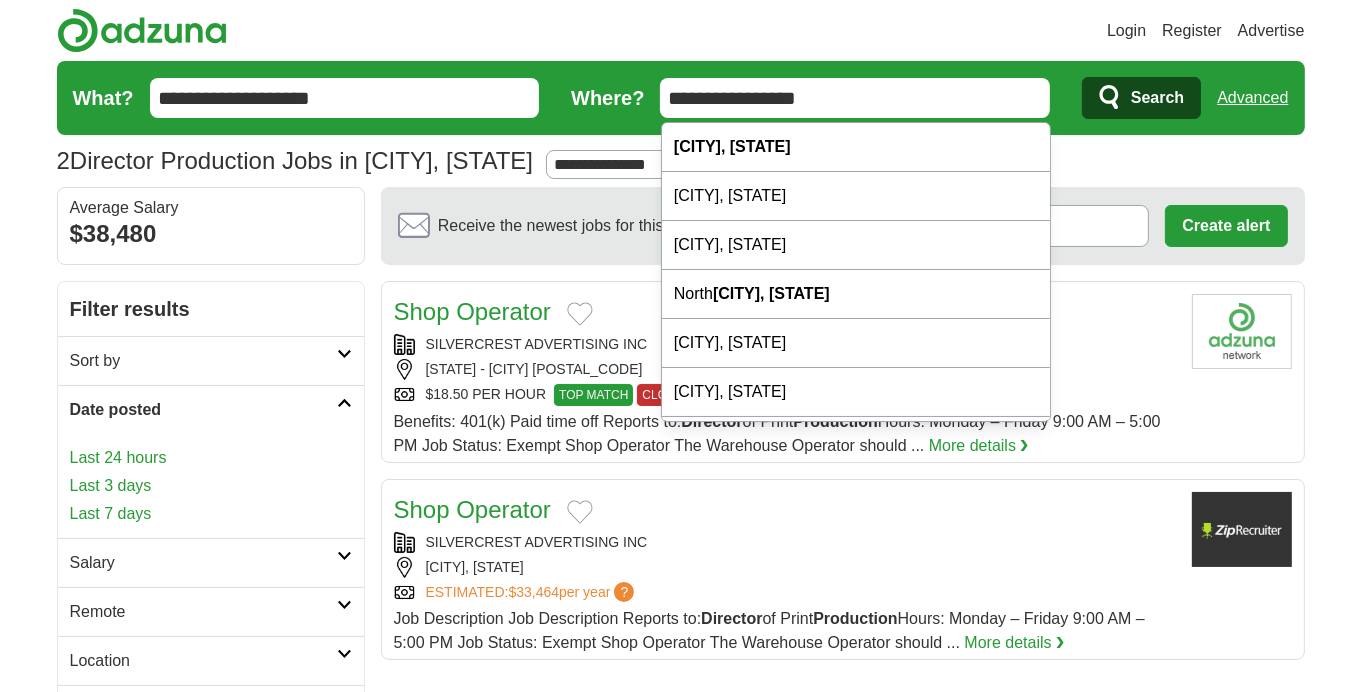 drag, startPoint x: 847, startPoint y: 93, endPoint x: 646, endPoint y: 93, distance: 201 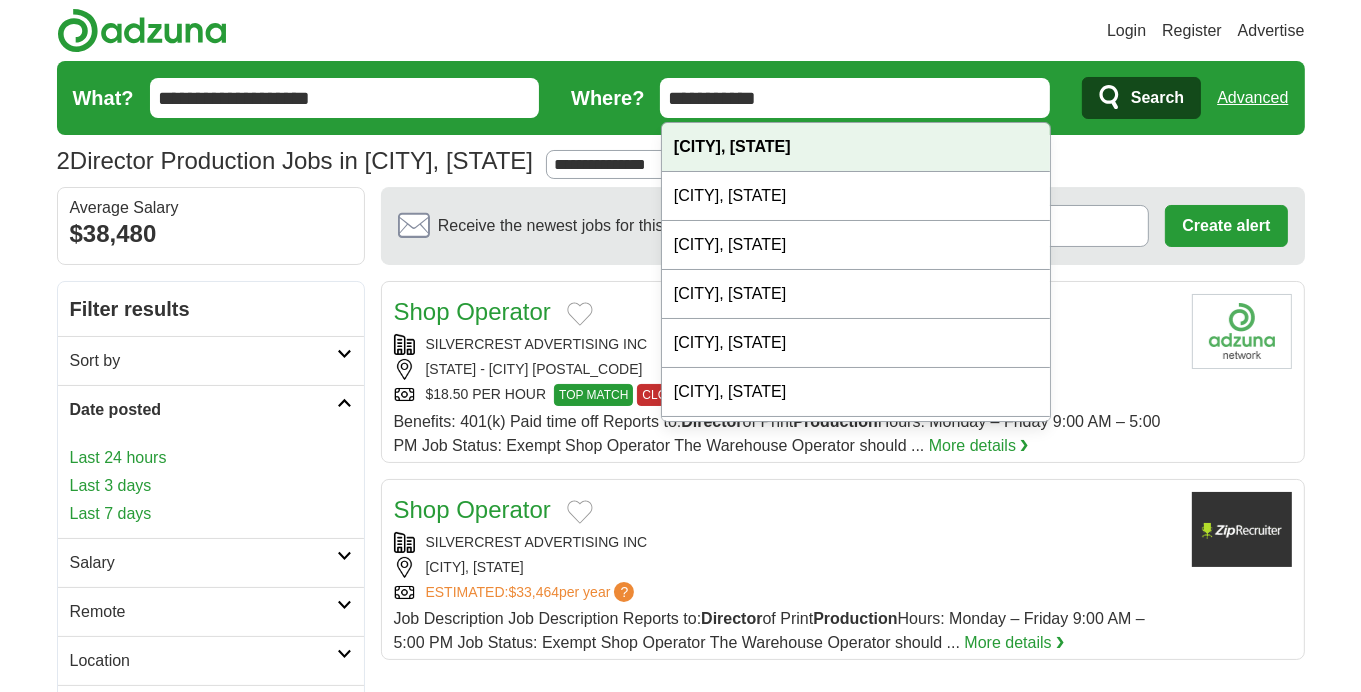 click on "Atlanta, GA" at bounding box center (732, 146) 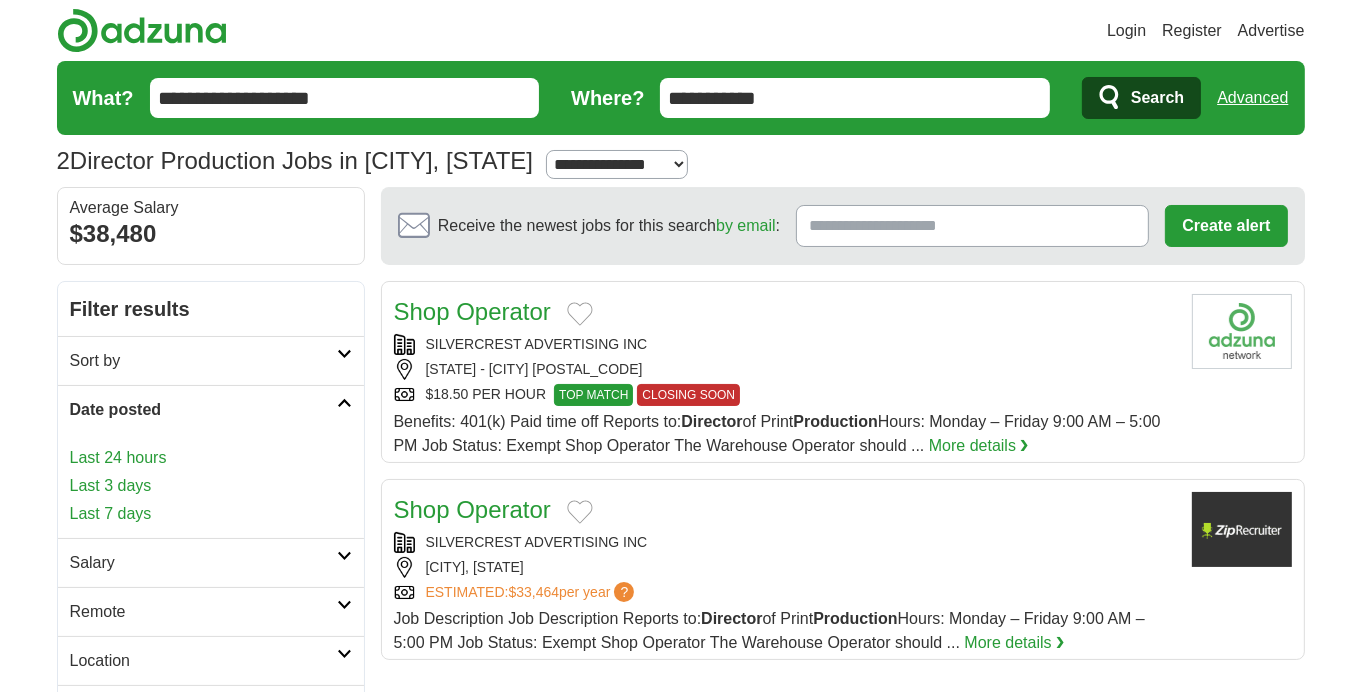 click on "Search" at bounding box center (1157, 98) 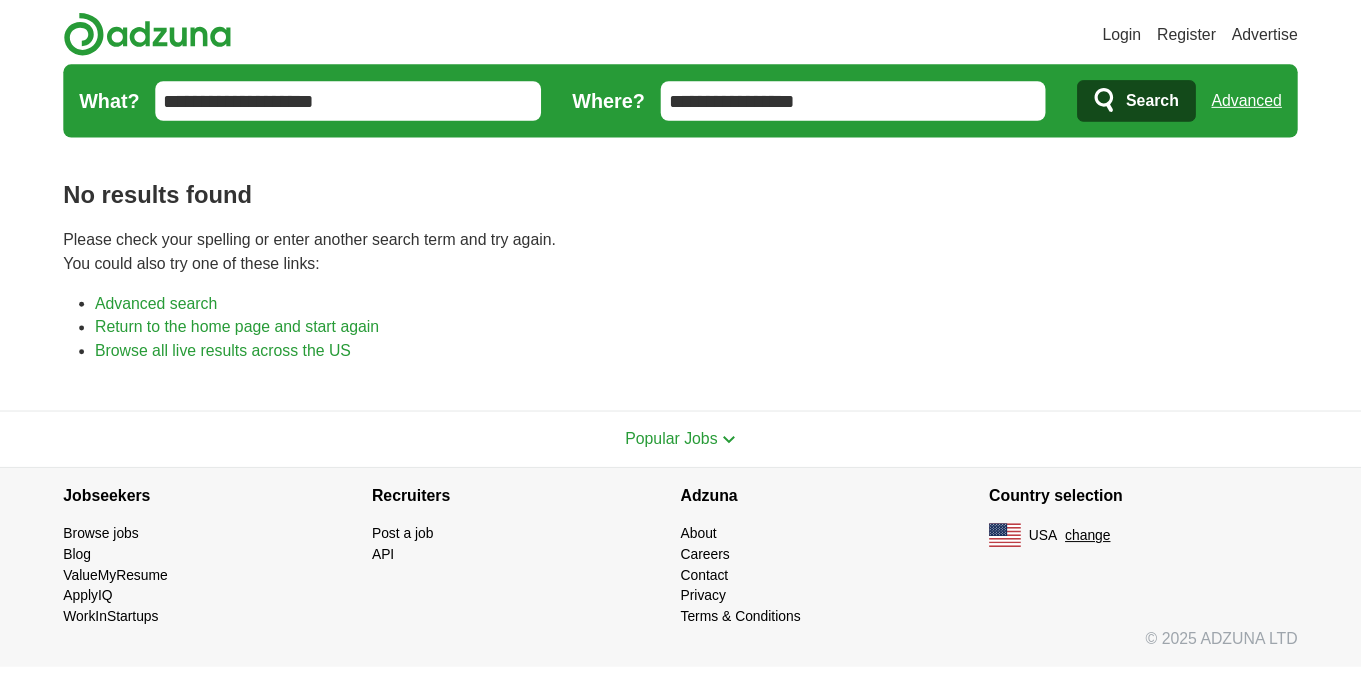 scroll, scrollTop: 0, scrollLeft: 0, axis: both 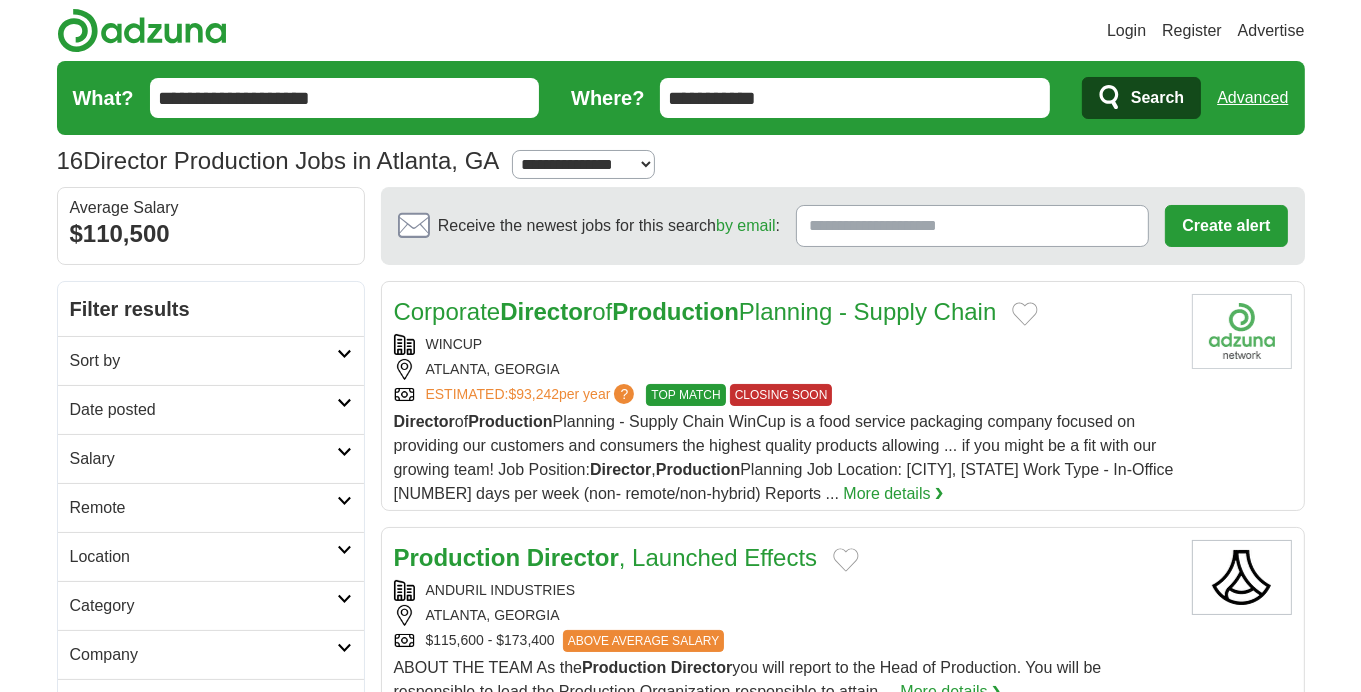 click on "Date posted" at bounding box center [203, 410] 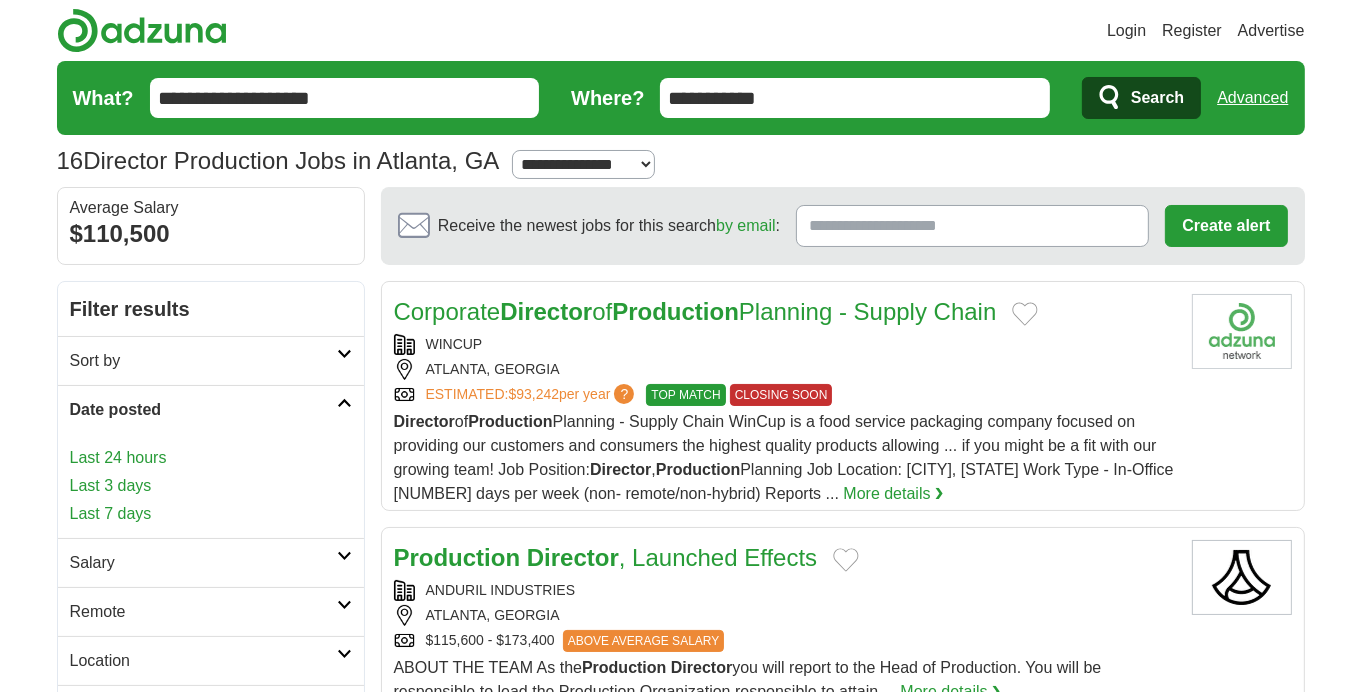 click on "Last 3 days" at bounding box center [211, 486] 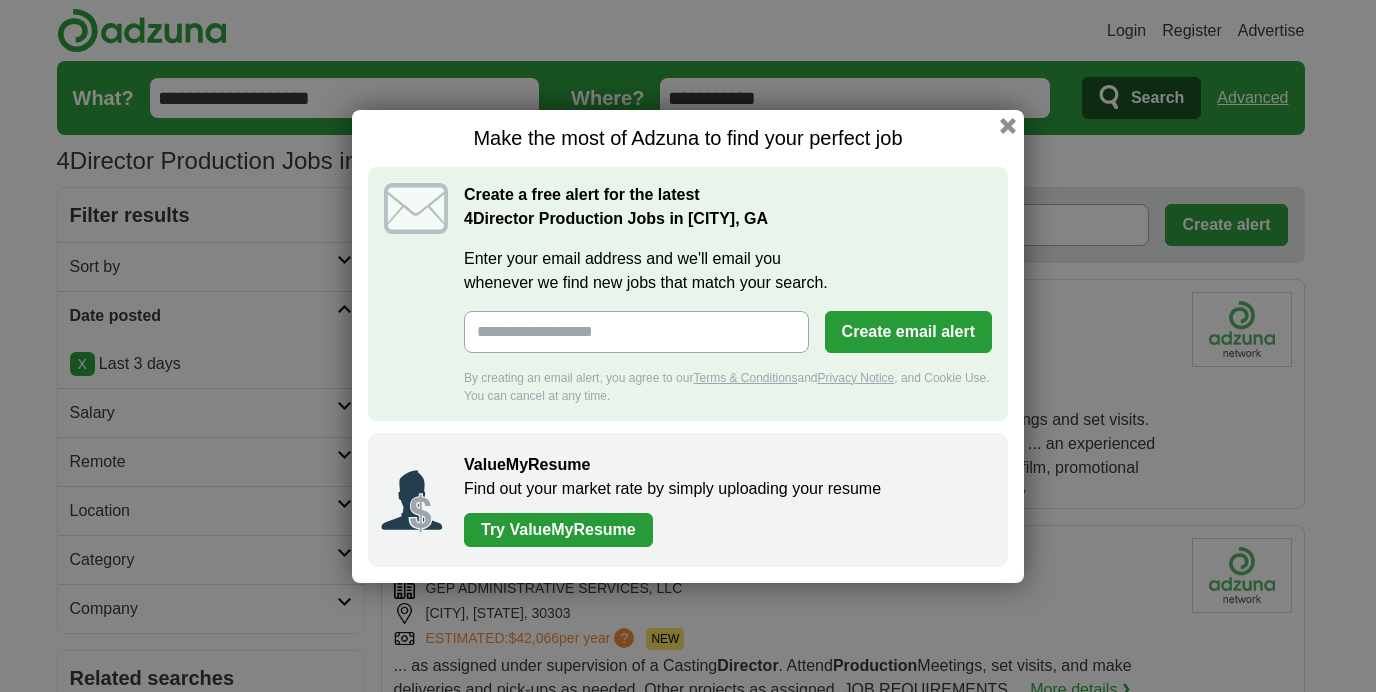scroll, scrollTop: 0, scrollLeft: 0, axis: both 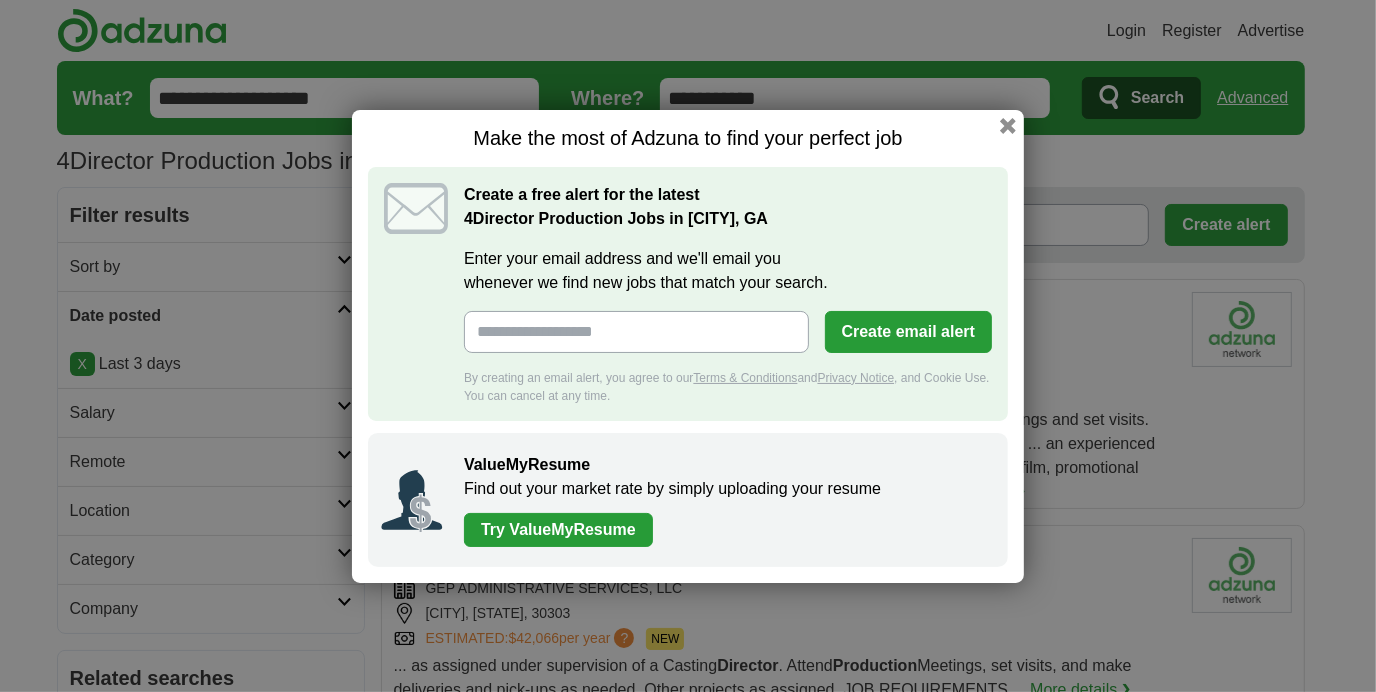 click at bounding box center (1008, 126) 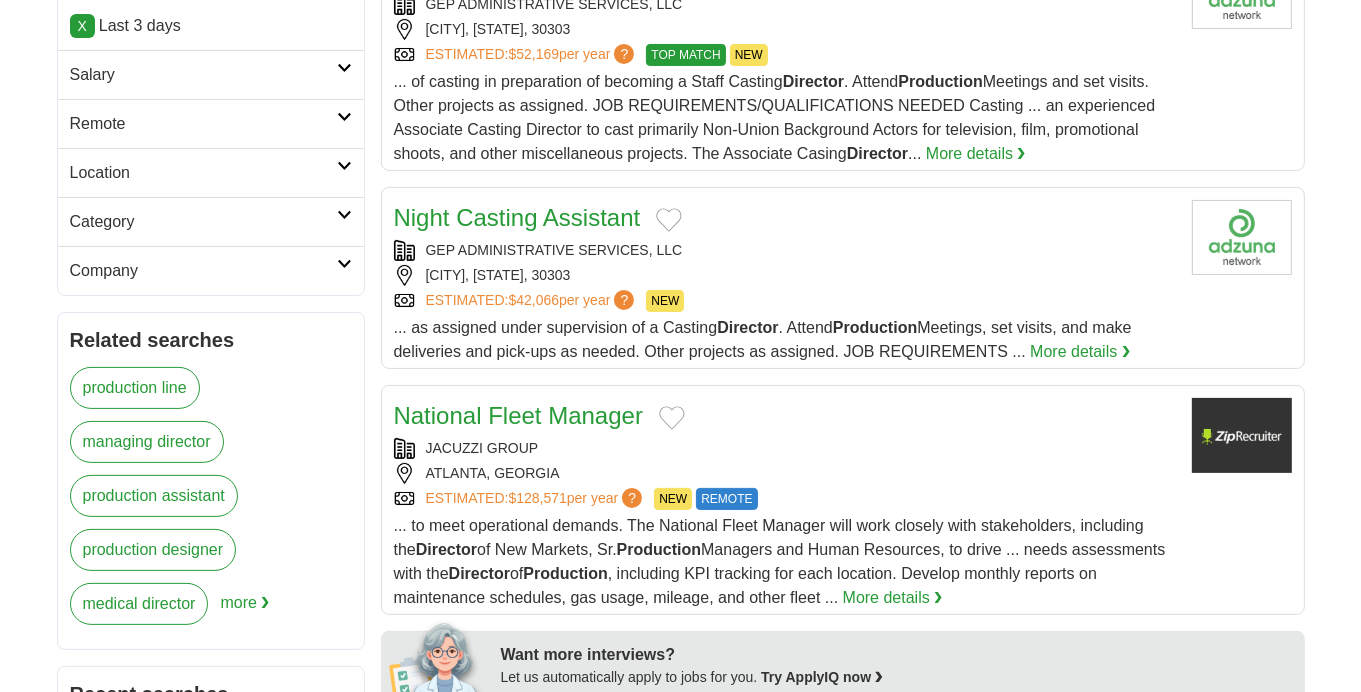 scroll, scrollTop: 345, scrollLeft: 0, axis: vertical 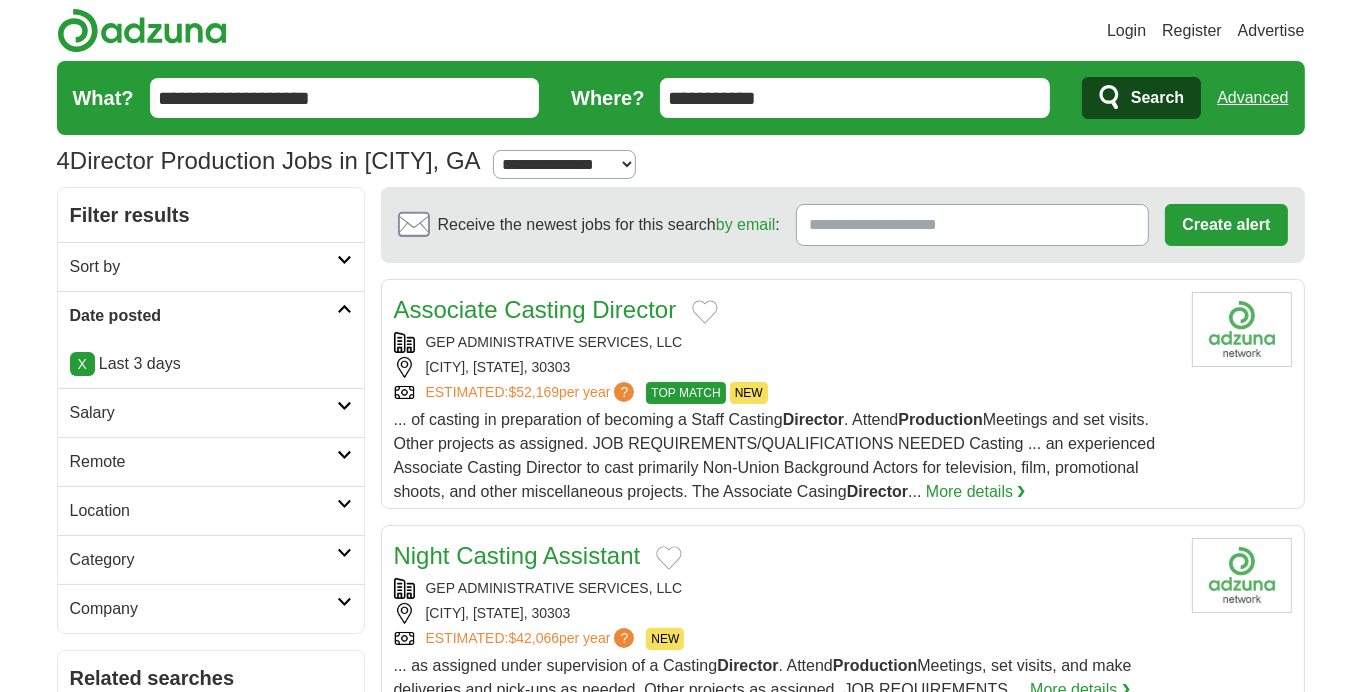 drag, startPoint x: 1368, startPoint y: 59, endPoint x: 816, endPoint y: 92, distance: 552.98553 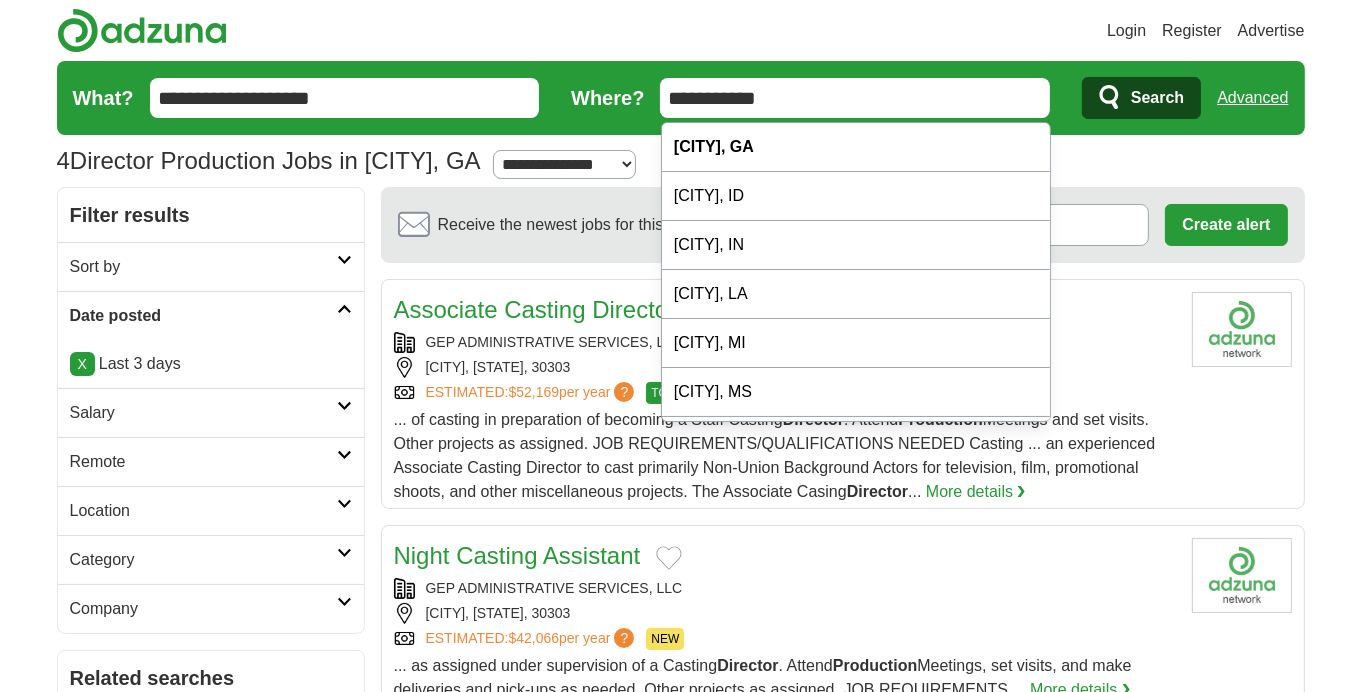 drag, startPoint x: 661, startPoint y: 98, endPoint x: 769, endPoint y: 80, distance: 109.48972 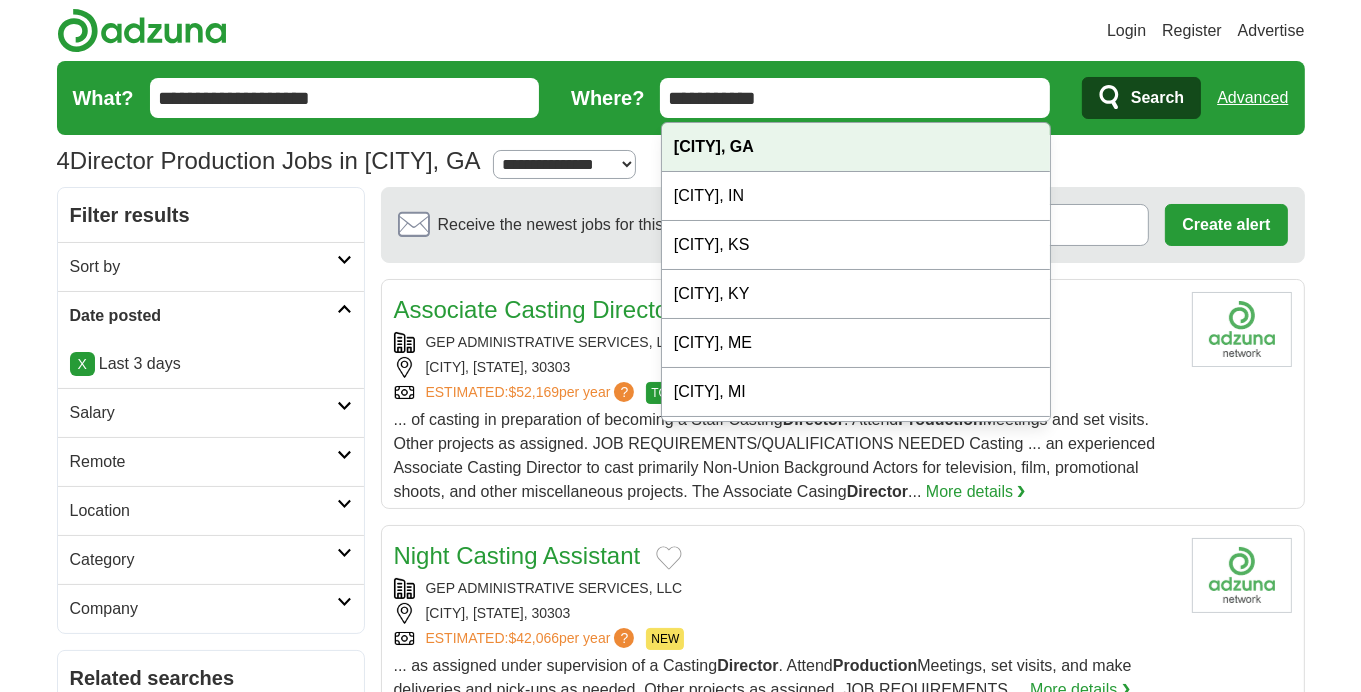 drag, startPoint x: 790, startPoint y: 142, endPoint x: 770, endPoint y: 134, distance: 21.540659 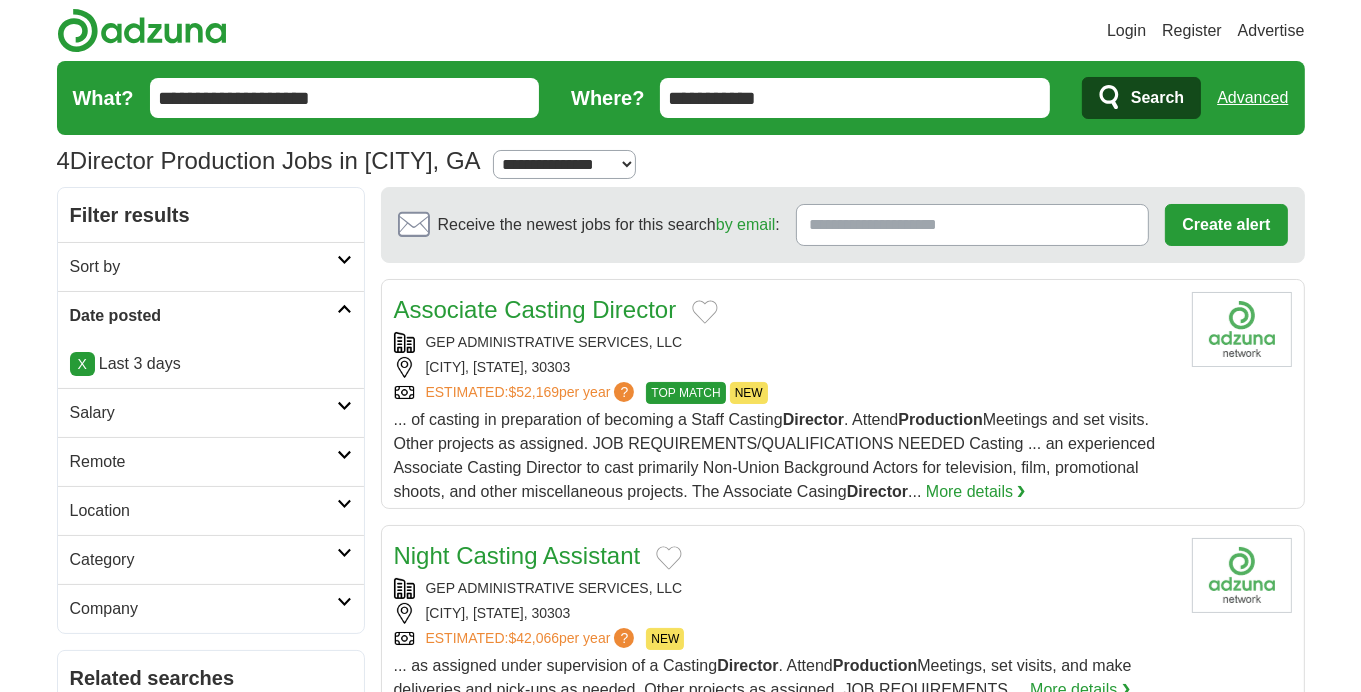 click on "Search" at bounding box center [1141, 98] 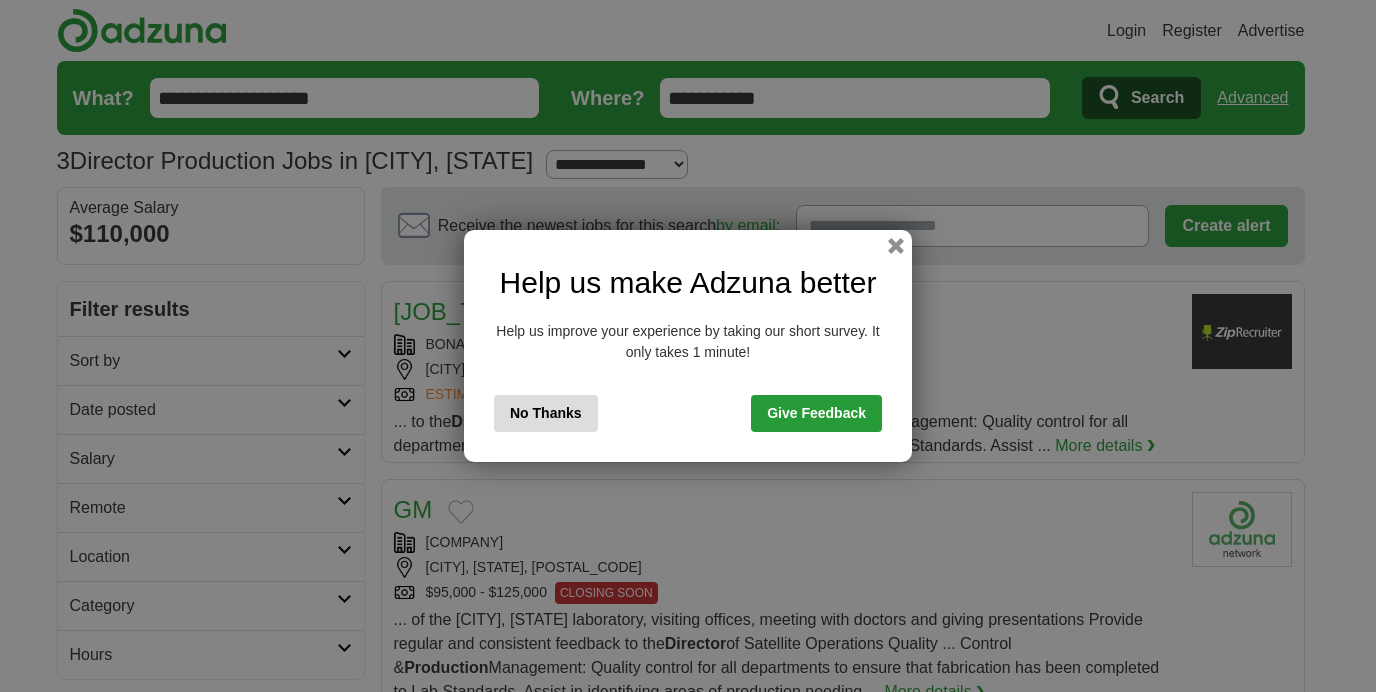 scroll, scrollTop: 0, scrollLeft: 0, axis: both 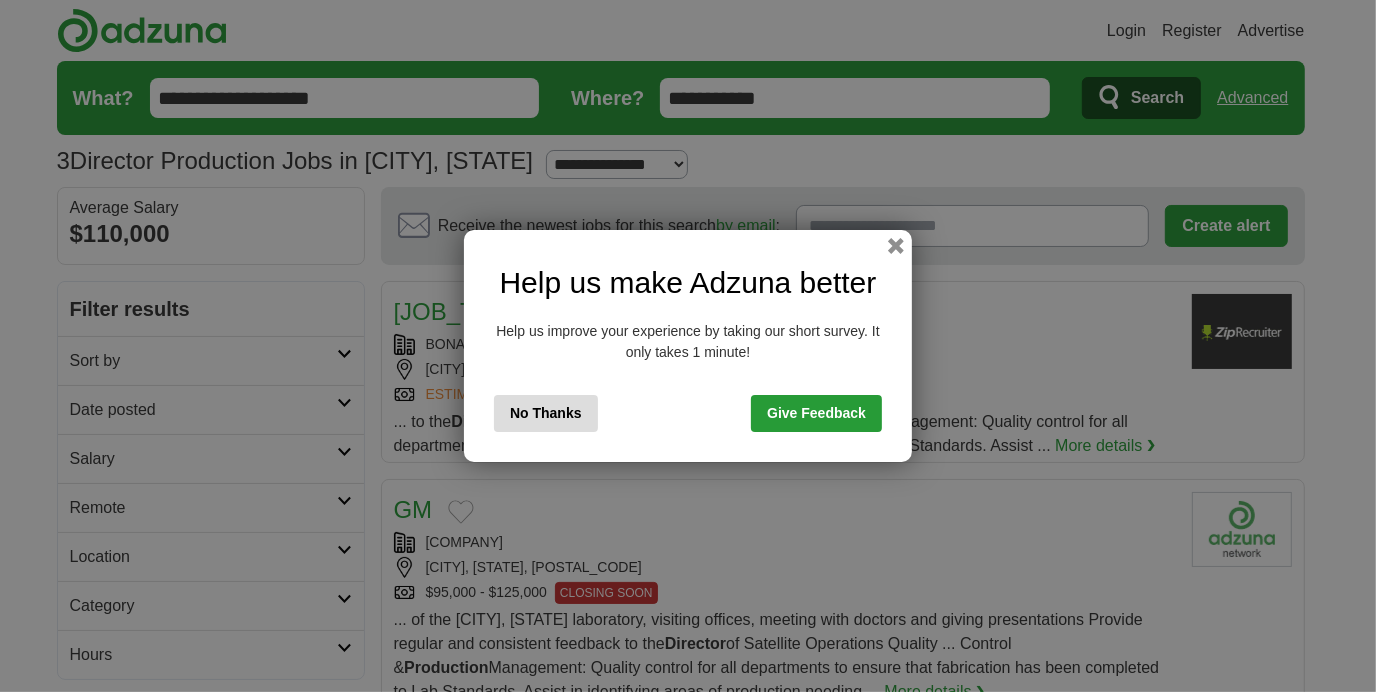 click on "No Thanks" at bounding box center [546, 413] 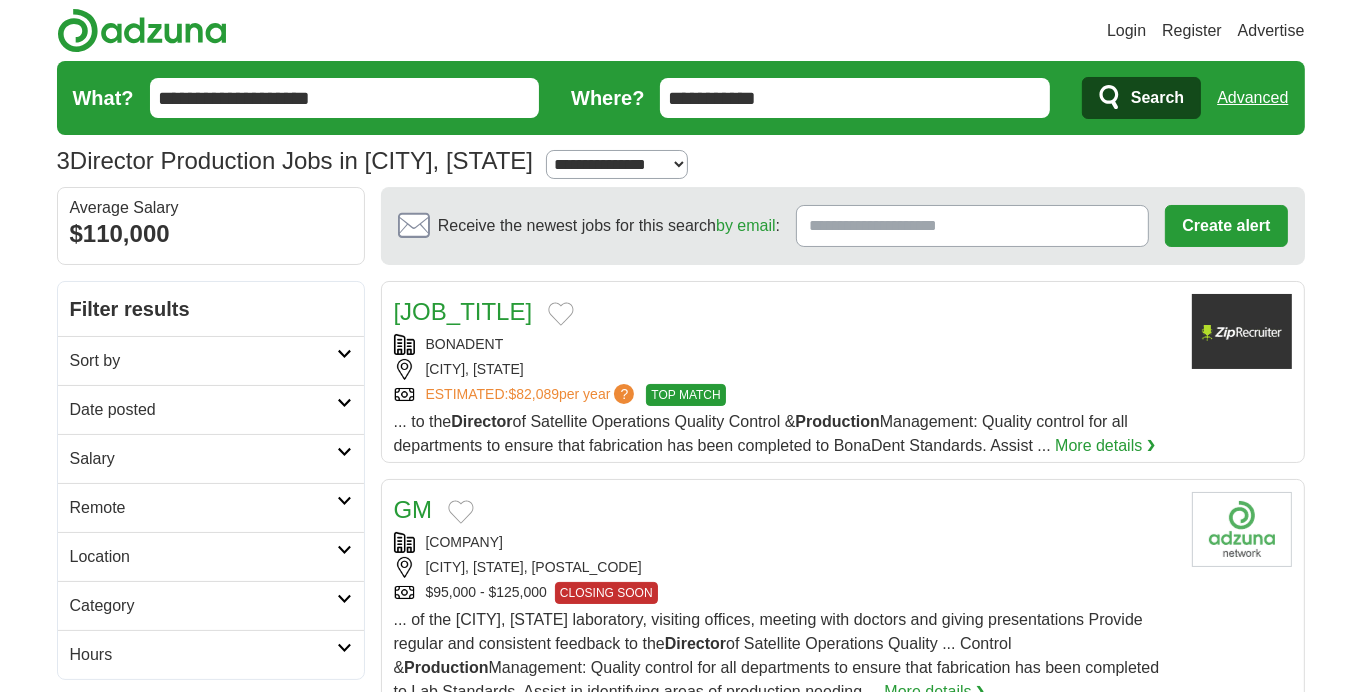 click on "Date posted" at bounding box center (203, 410) 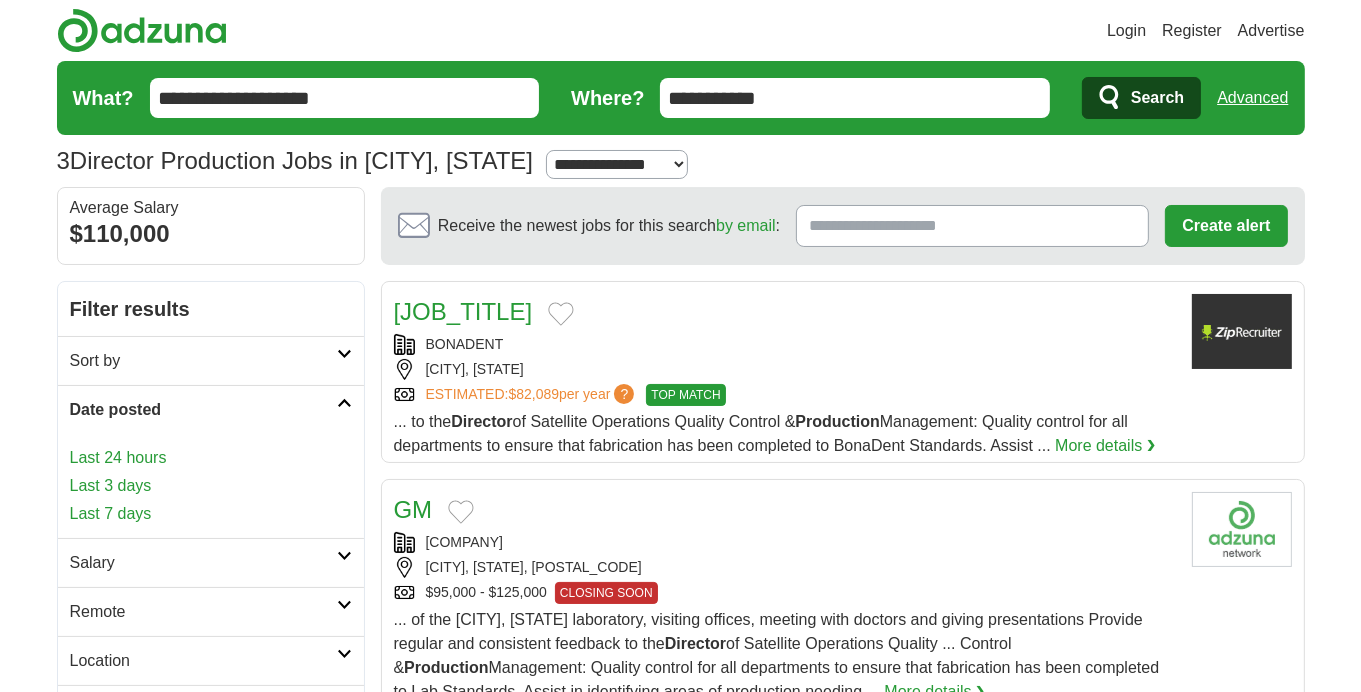 click on "Last 3 days" at bounding box center (211, 486) 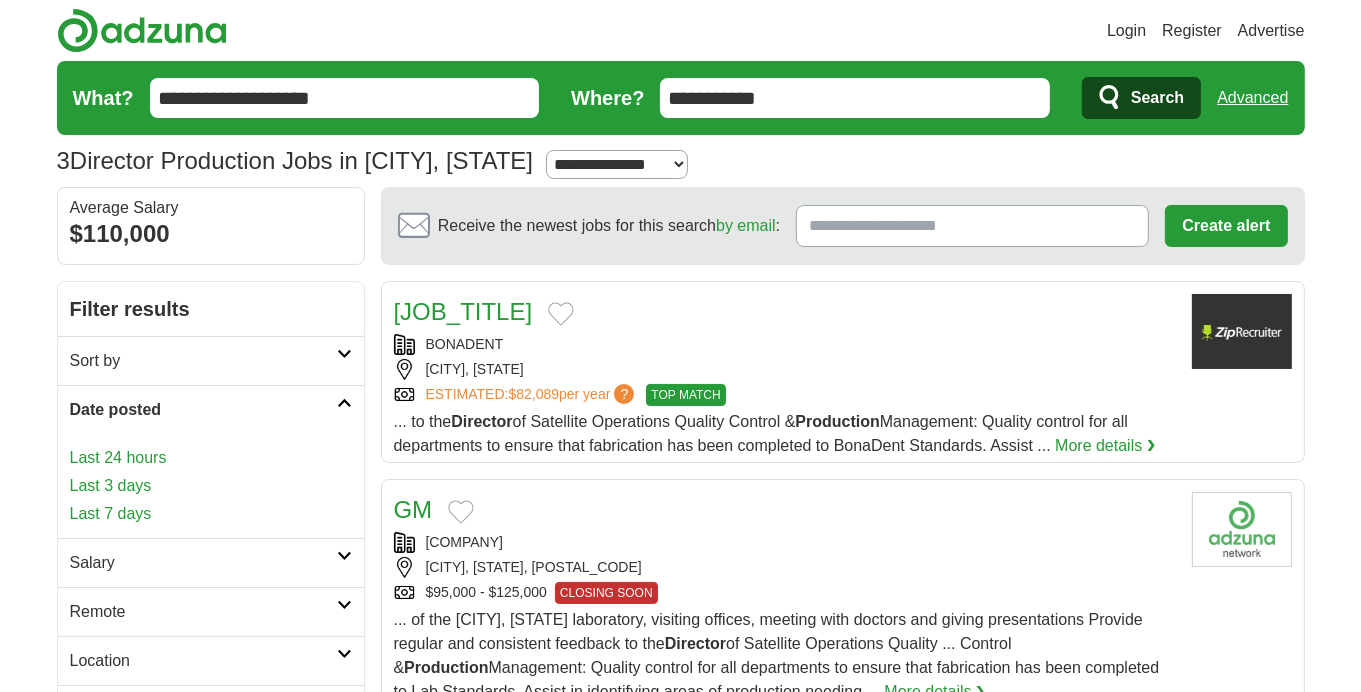 click on "Last 7 days" at bounding box center [211, 514] 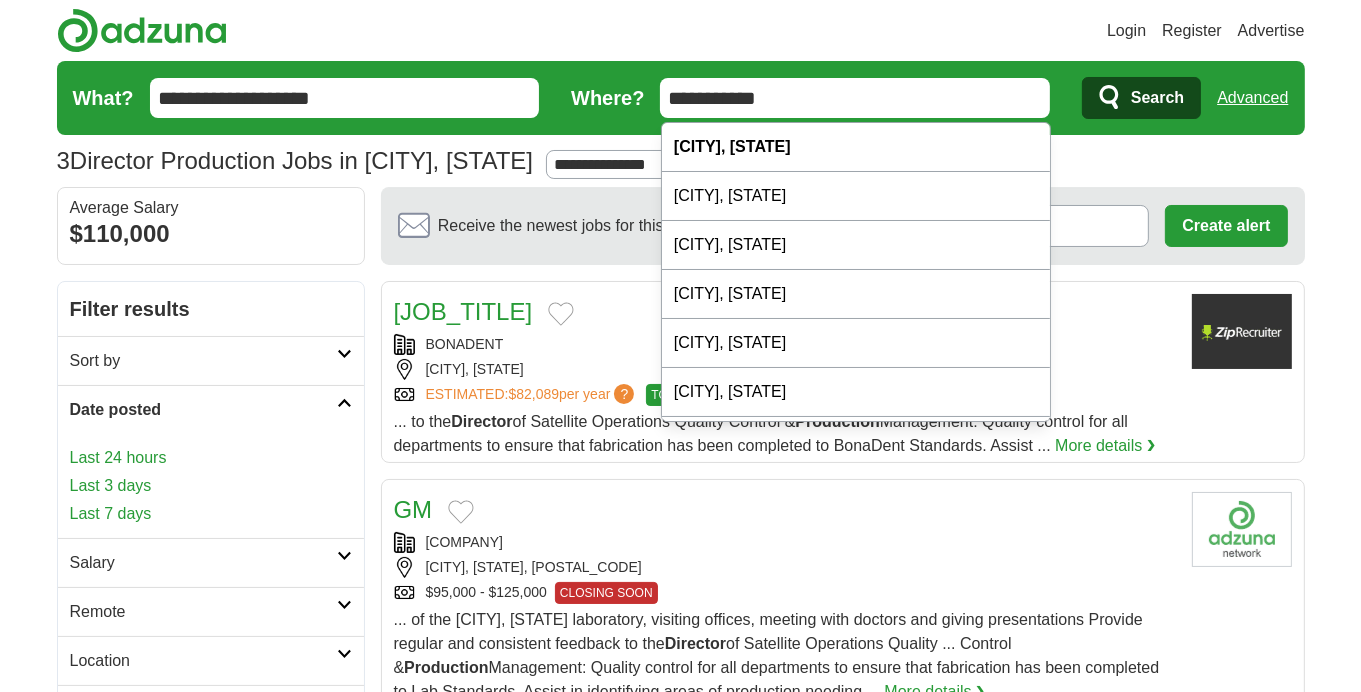drag, startPoint x: 798, startPoint y: 91, endPoint x: 608, endPoint y: 96, distance: 190.06578 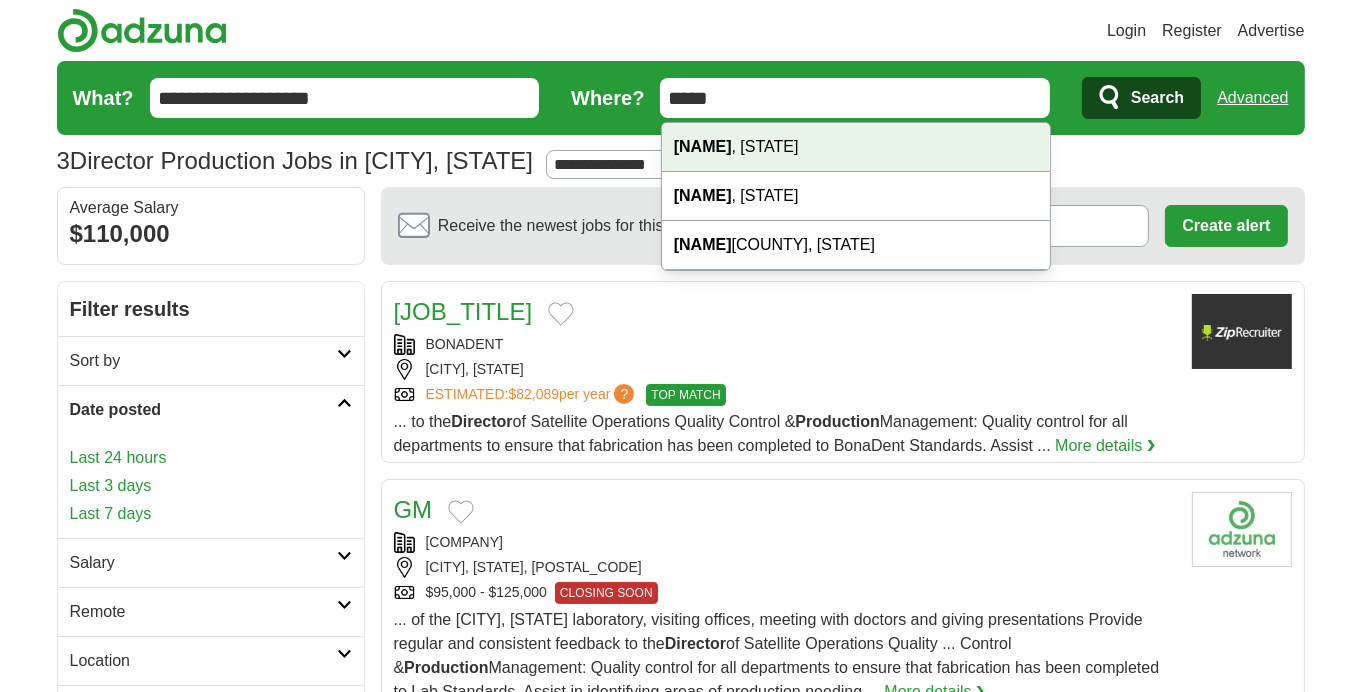 click on "Aiken , SC" at bounding box center (856, 147) 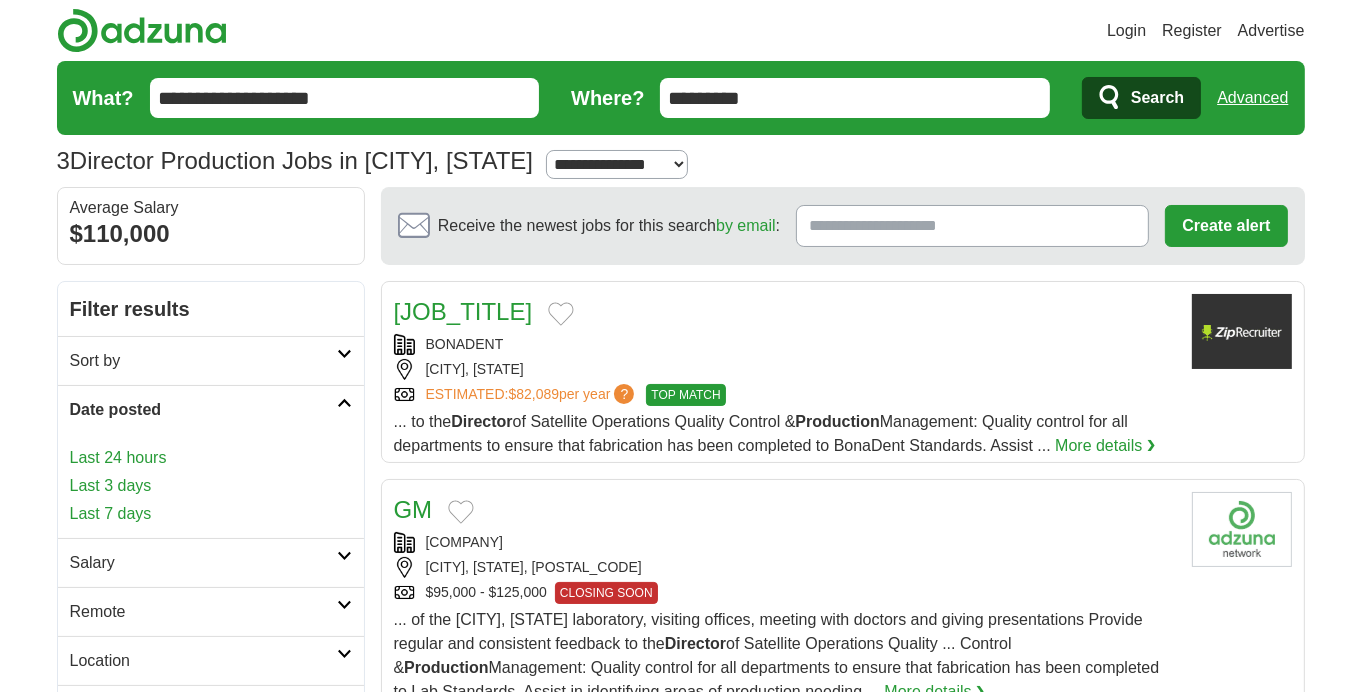 click on "Last 7 days" at bounding box center (211, 514) 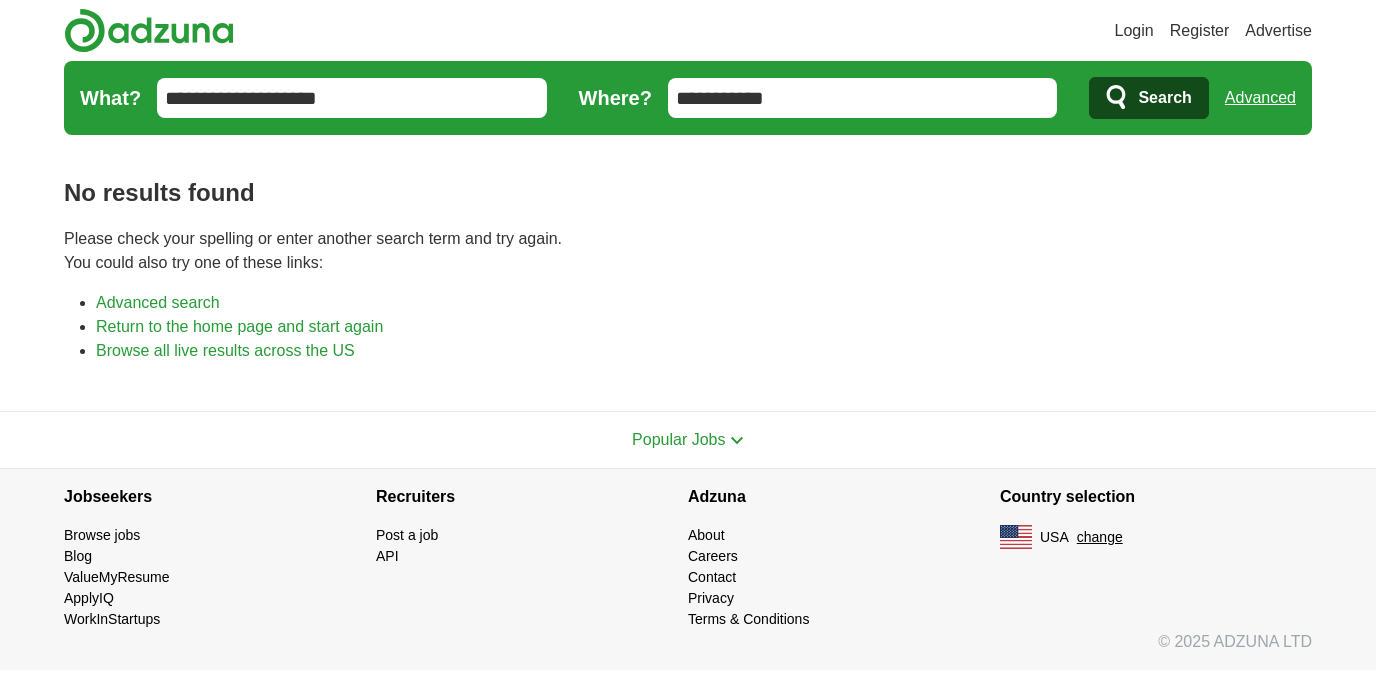 scroll, scrollTop: 0, scrollLeft: 0, axis: both 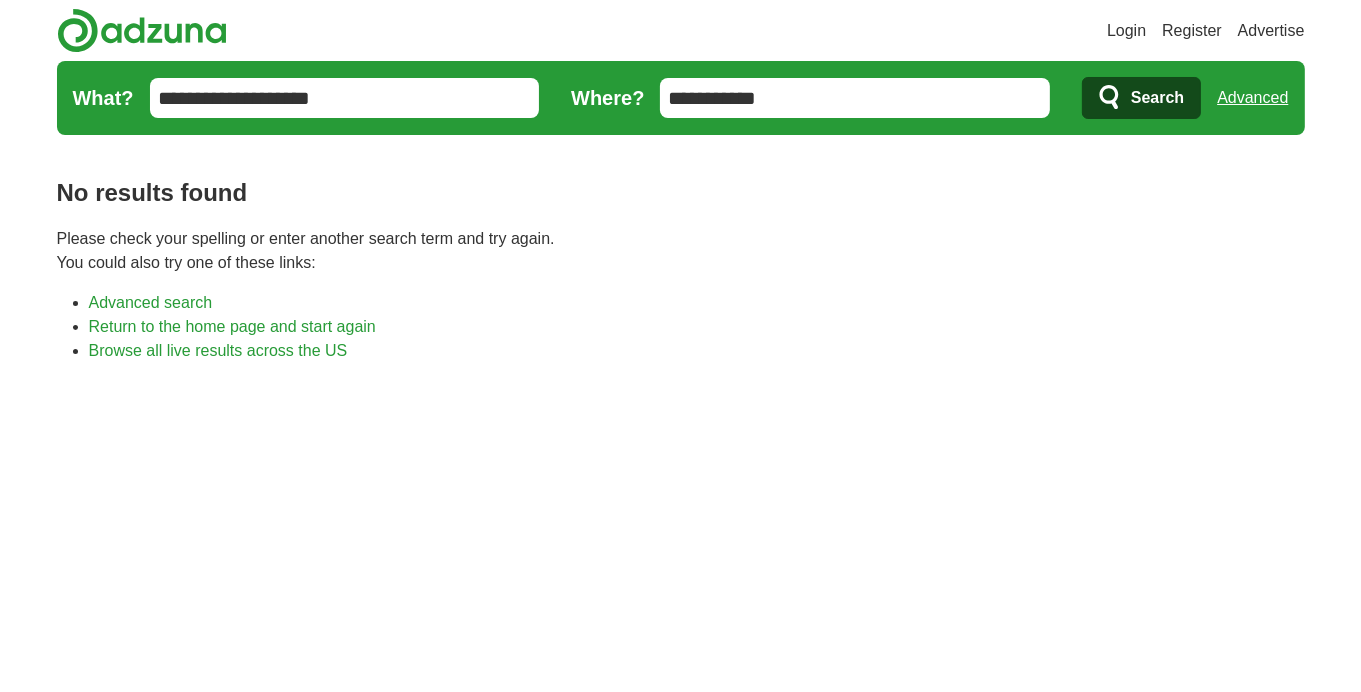 drag, startPoint x: 795, startPoint y: 99, endPoint x: 611, endPoint y: 96, distance: 184.02446 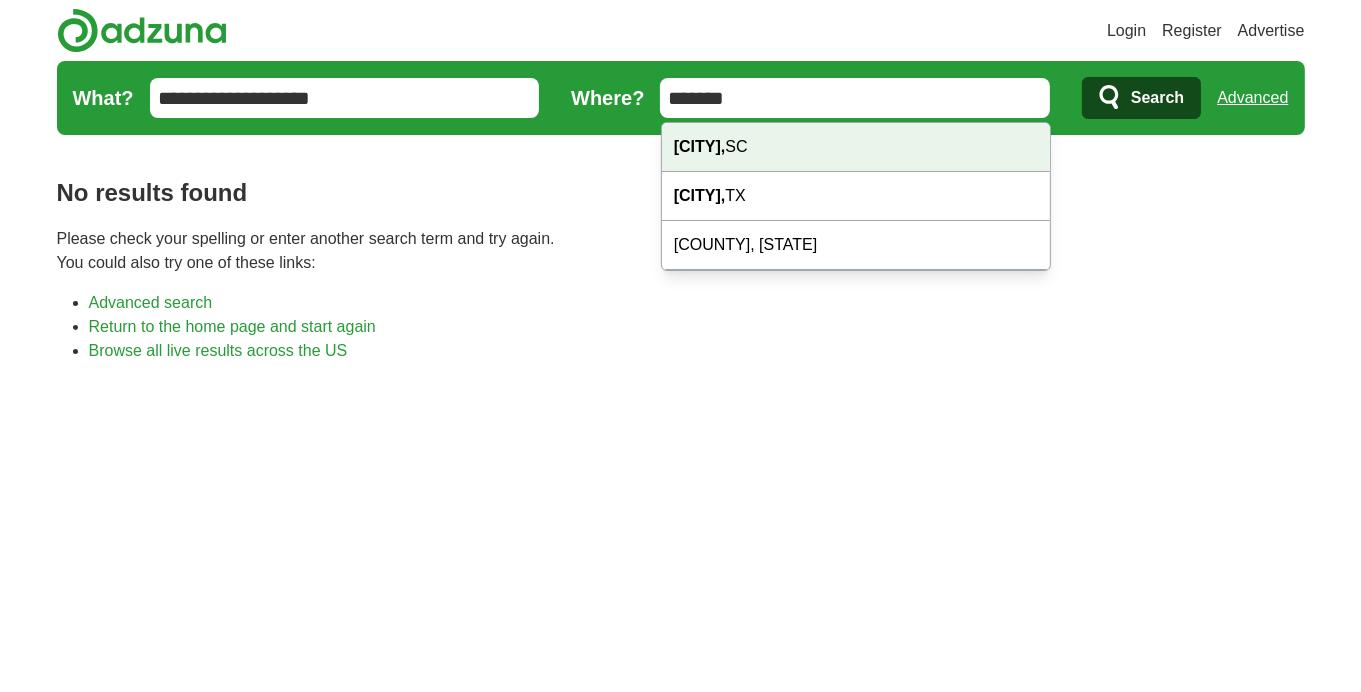 click on "[CITY]," at bounding box center (700, 146) 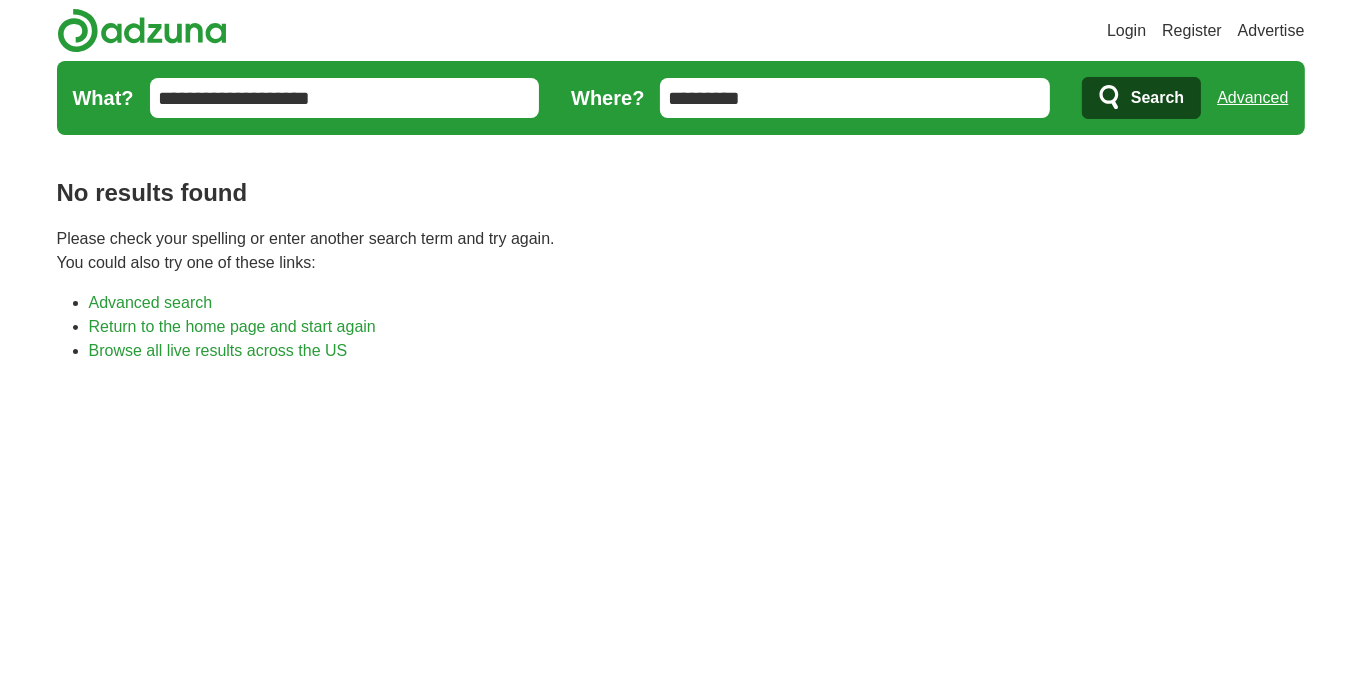 click on "Search" at bounding box center [1157, 98] 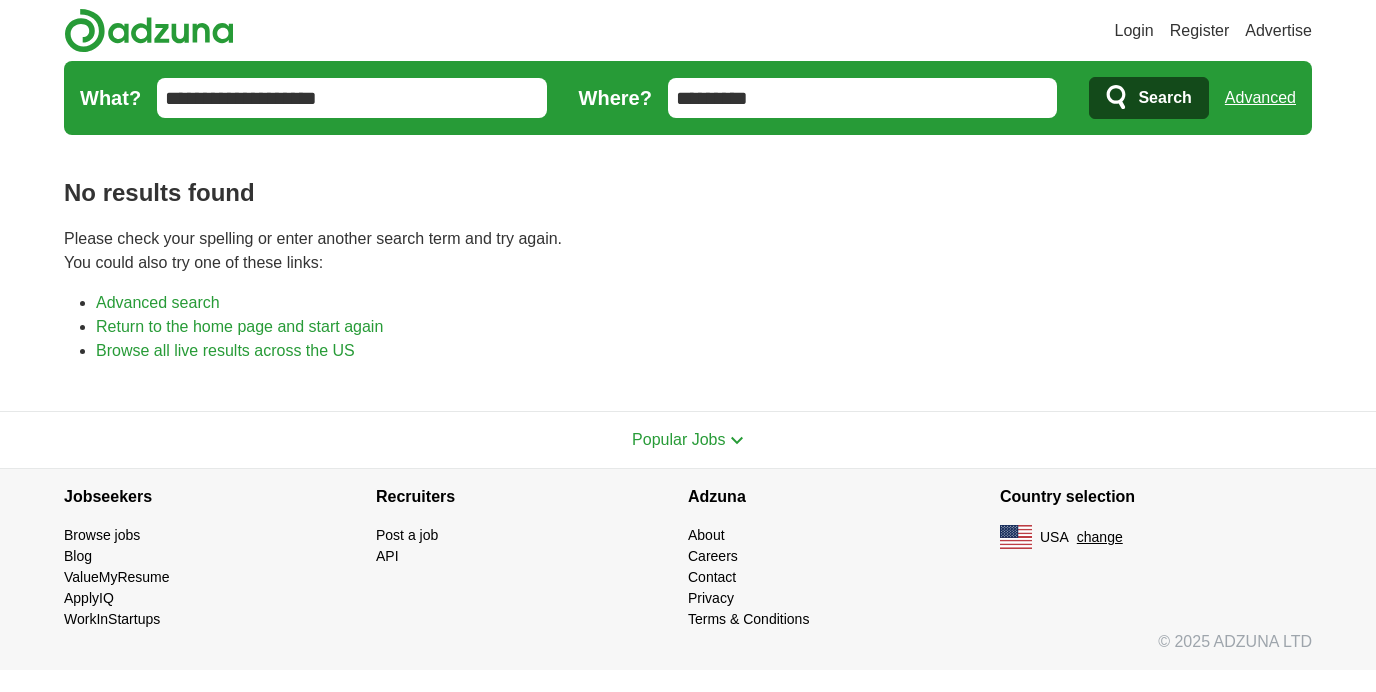 scroll, scrollTop: 0, scrollLeft: 0, axis: both 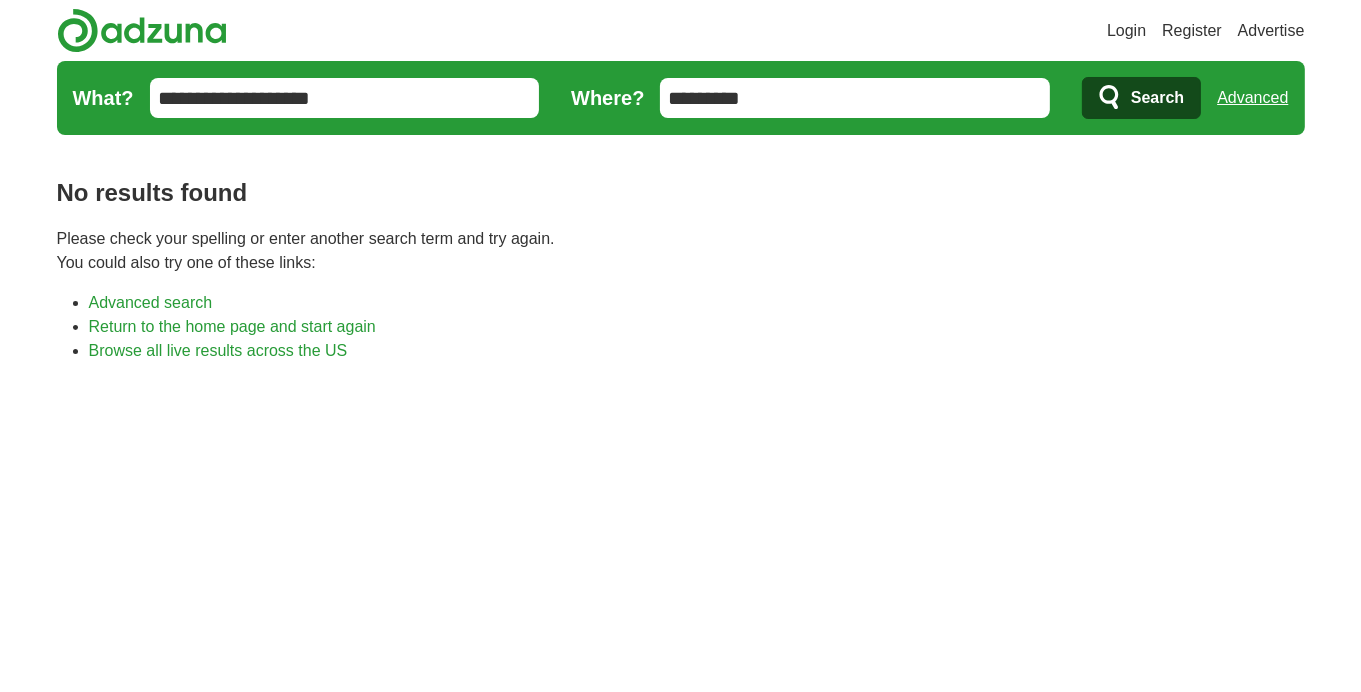 click on "Advanced search" at bounding box center (151, 302) 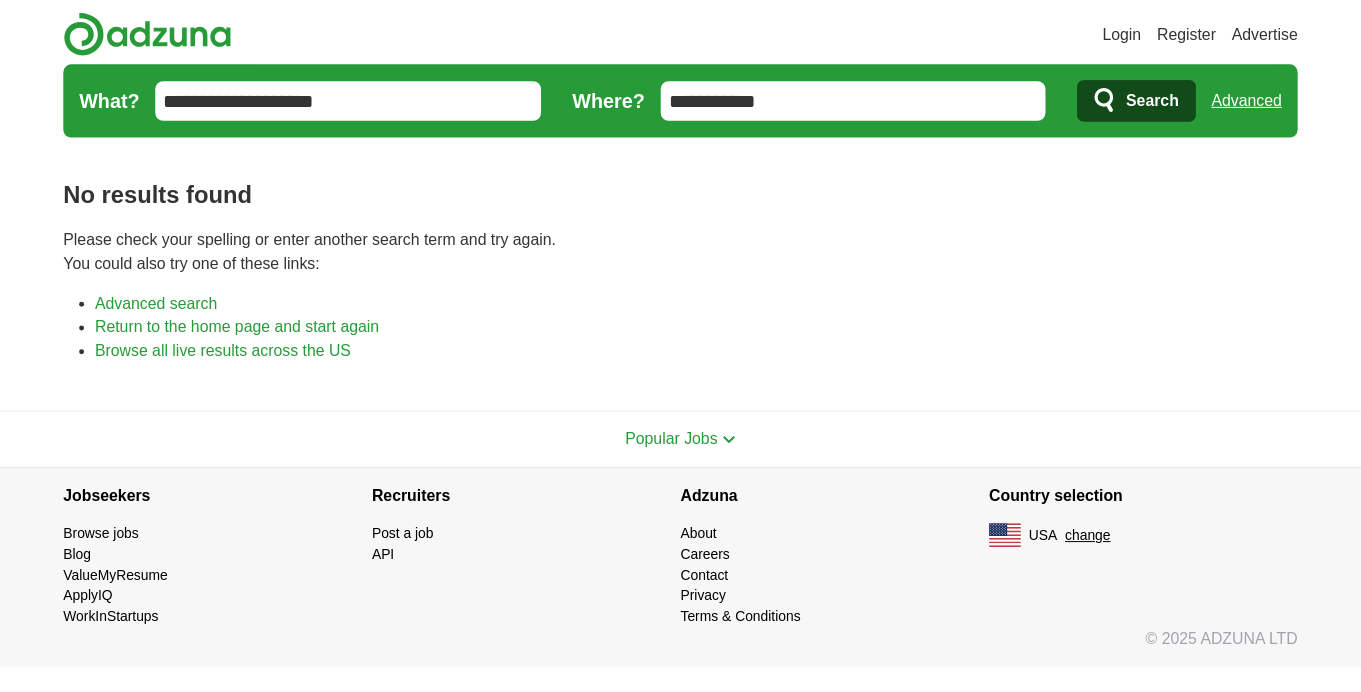 scroll, scrollTop: 0, scrollLeft: 0, axis: both 